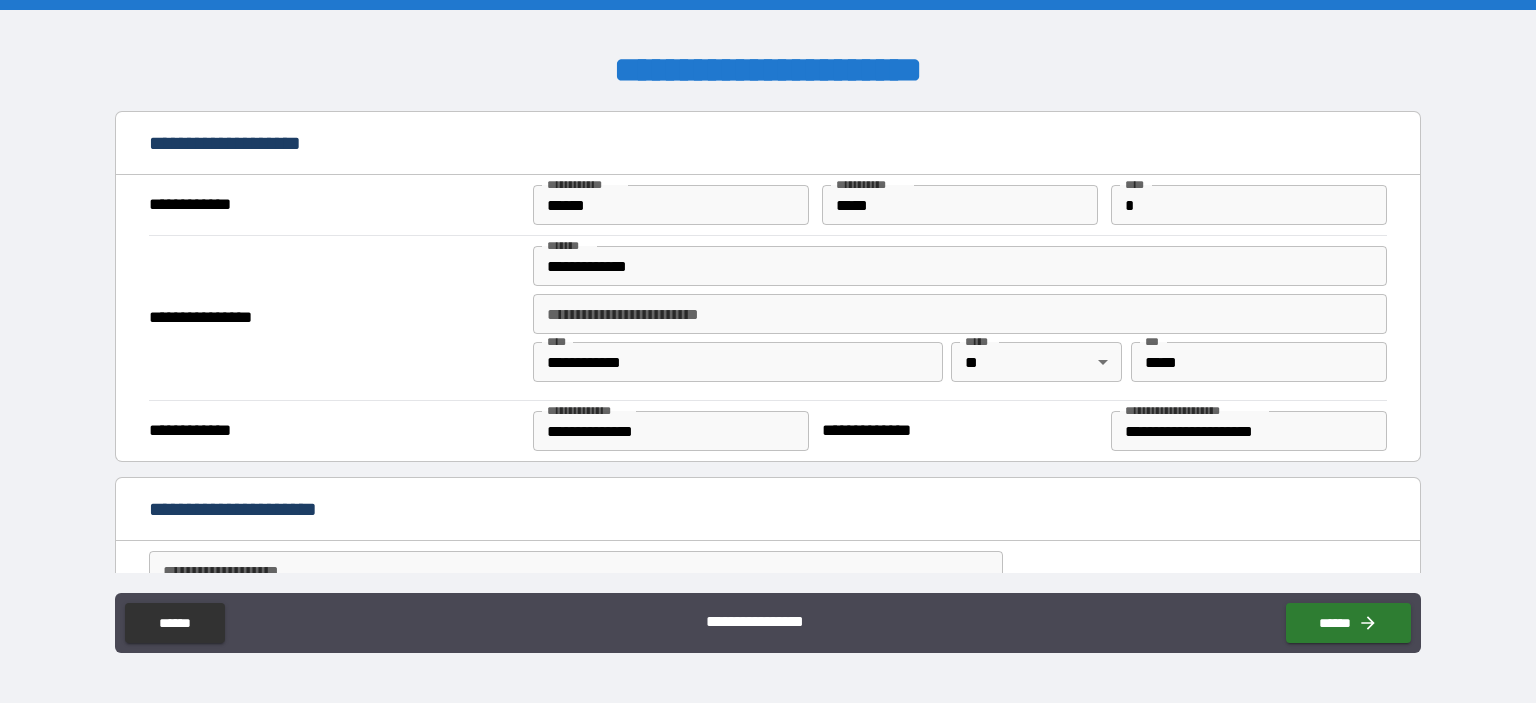 scroll, scrollTop: 0, scrollLeft: 0, axis: both 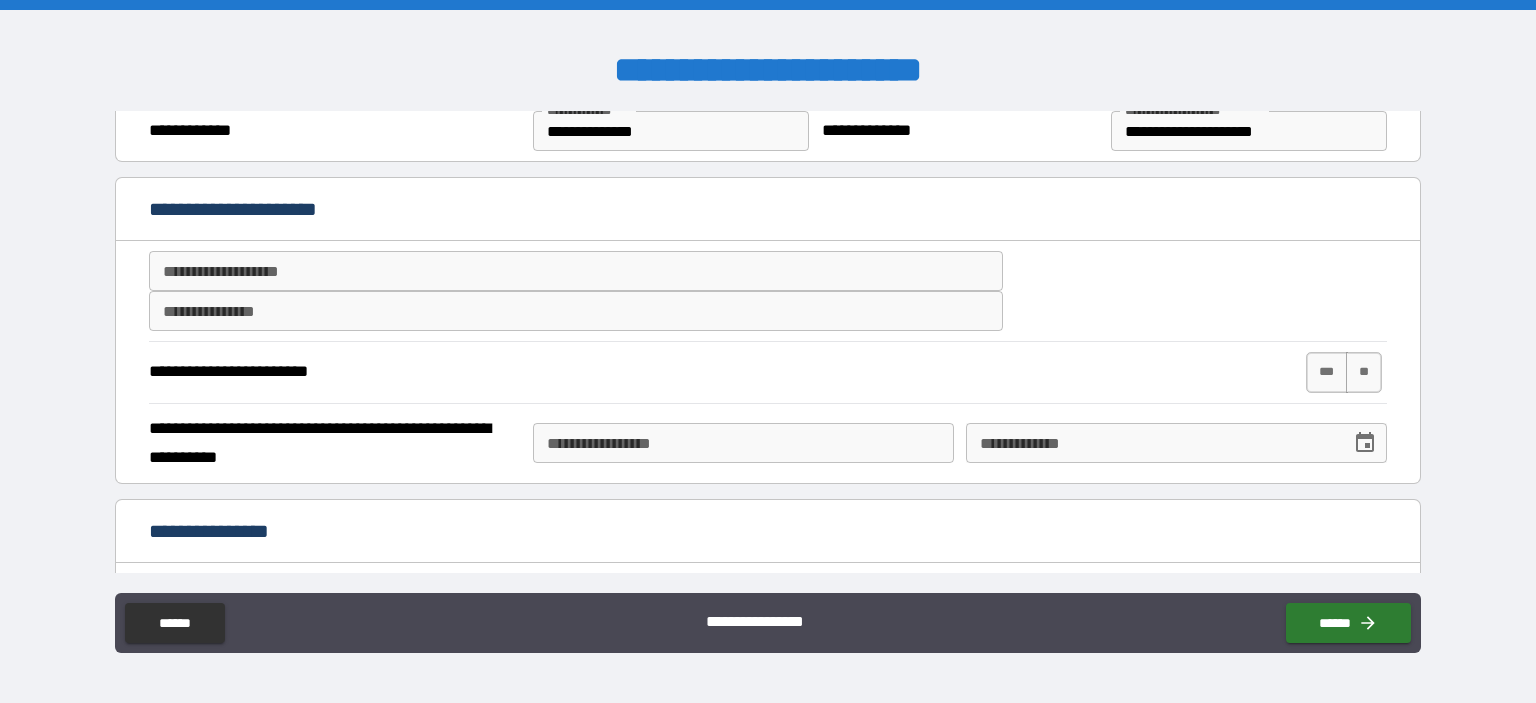 click on "**********" at bounding box center (576, 271) 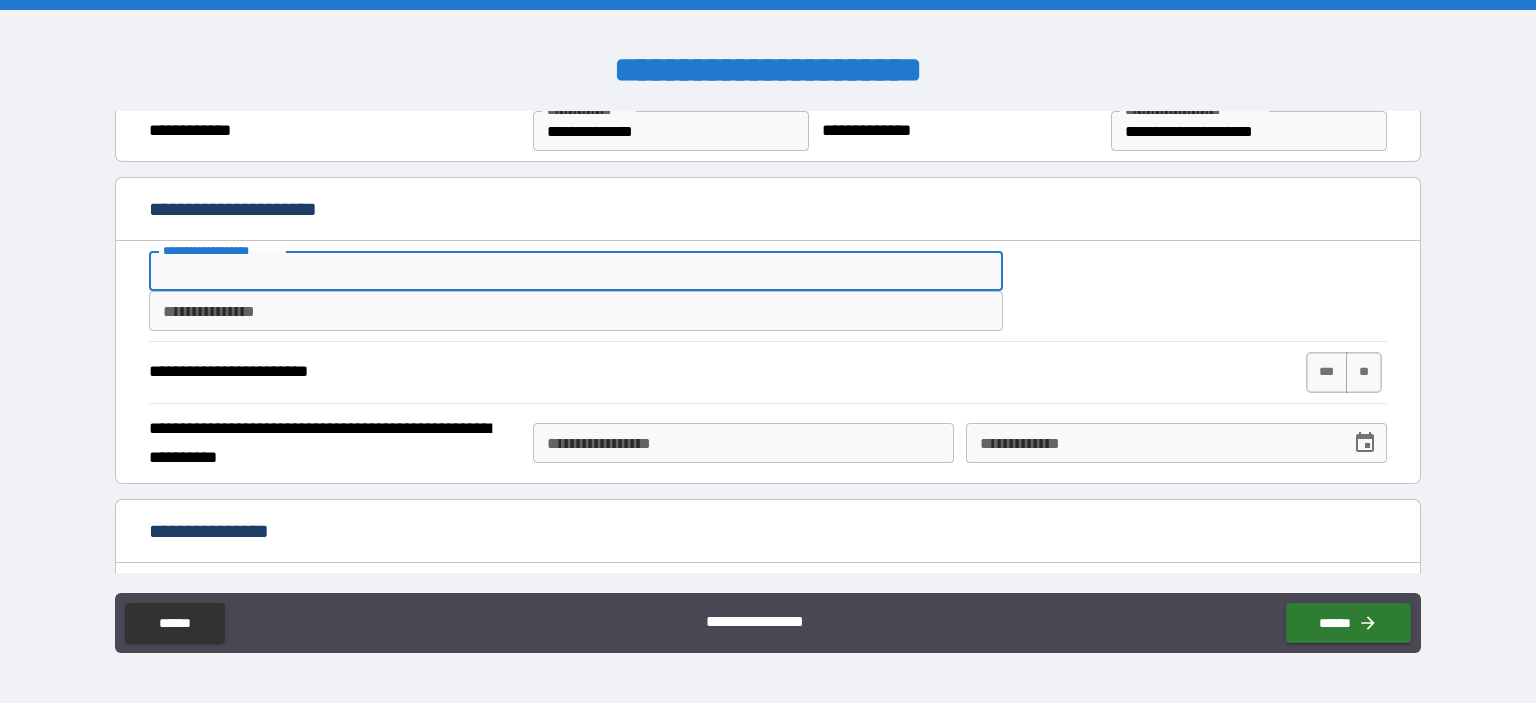type on "*" 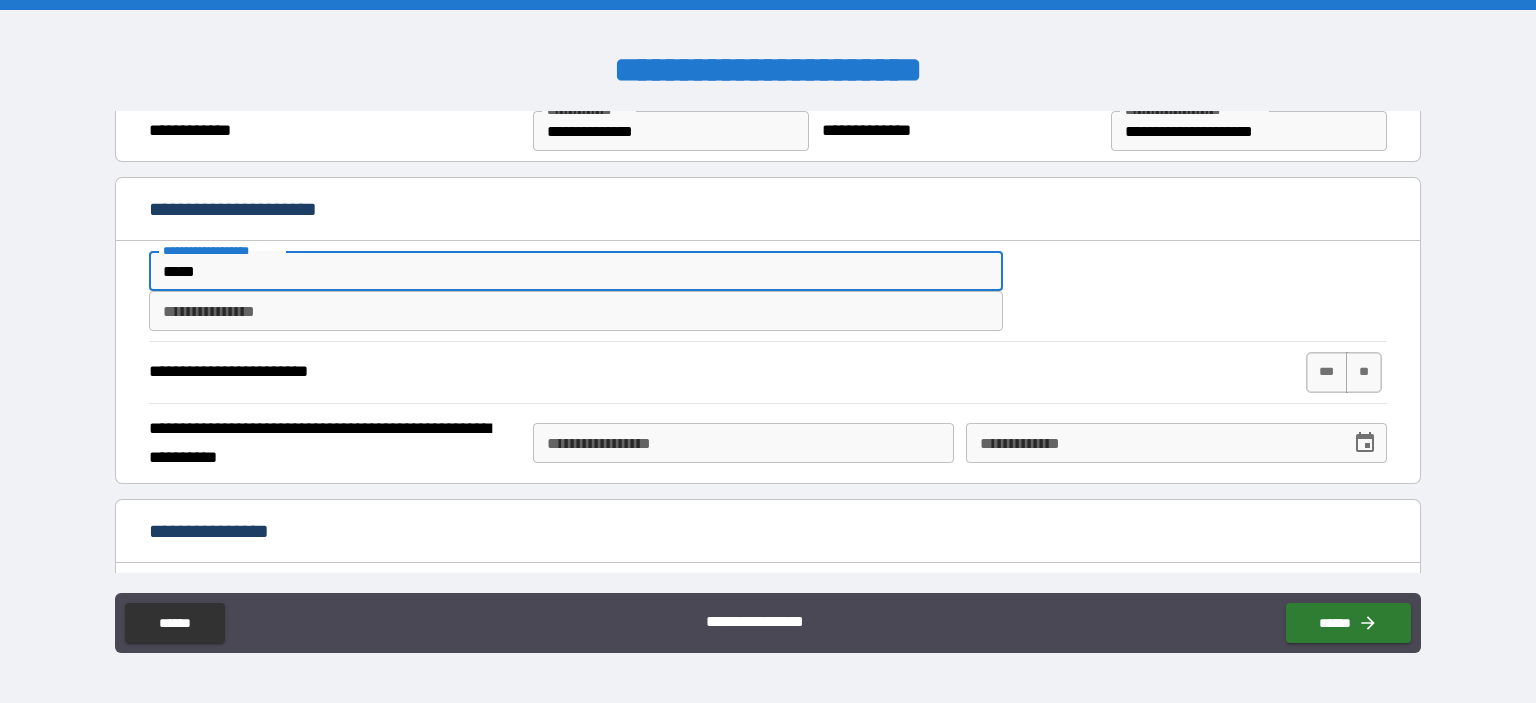 type on "*****" 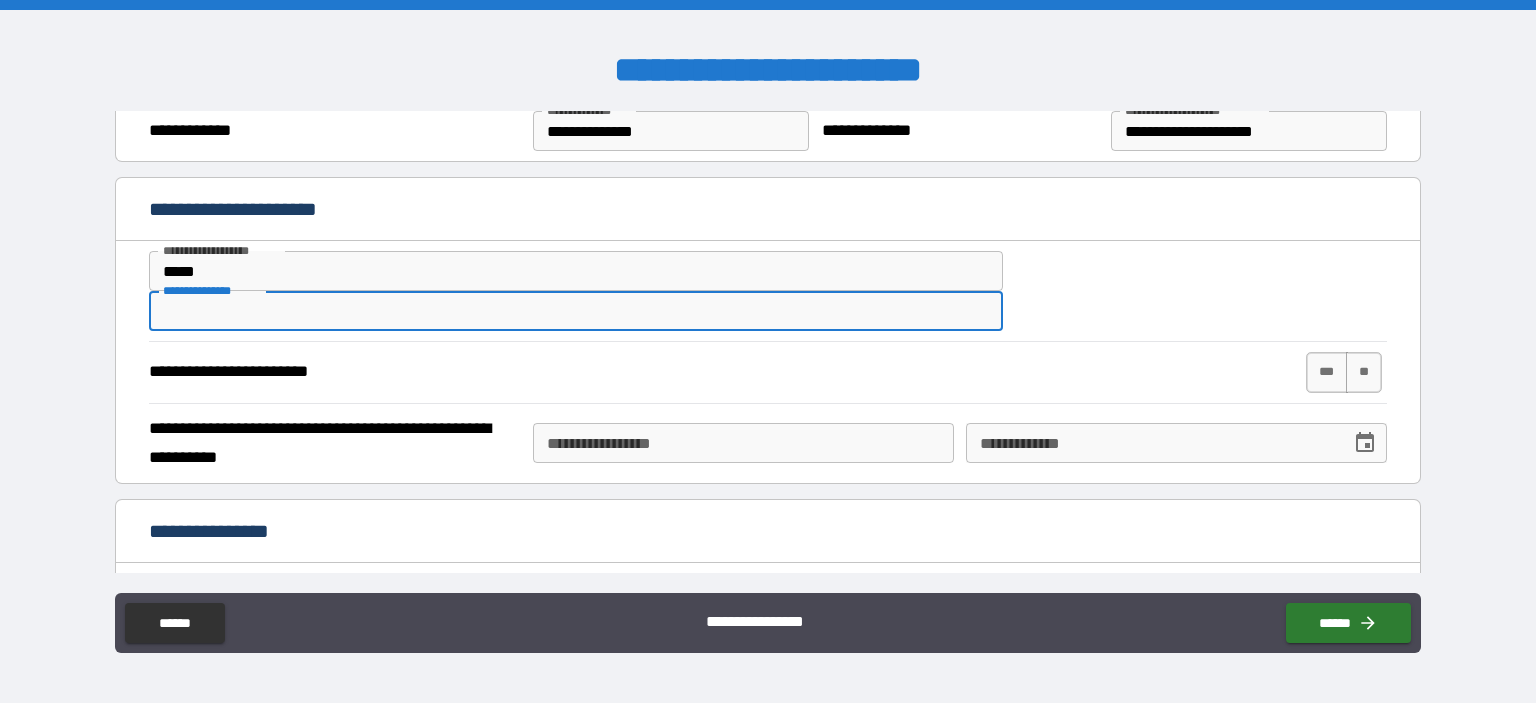 paste on "**********" 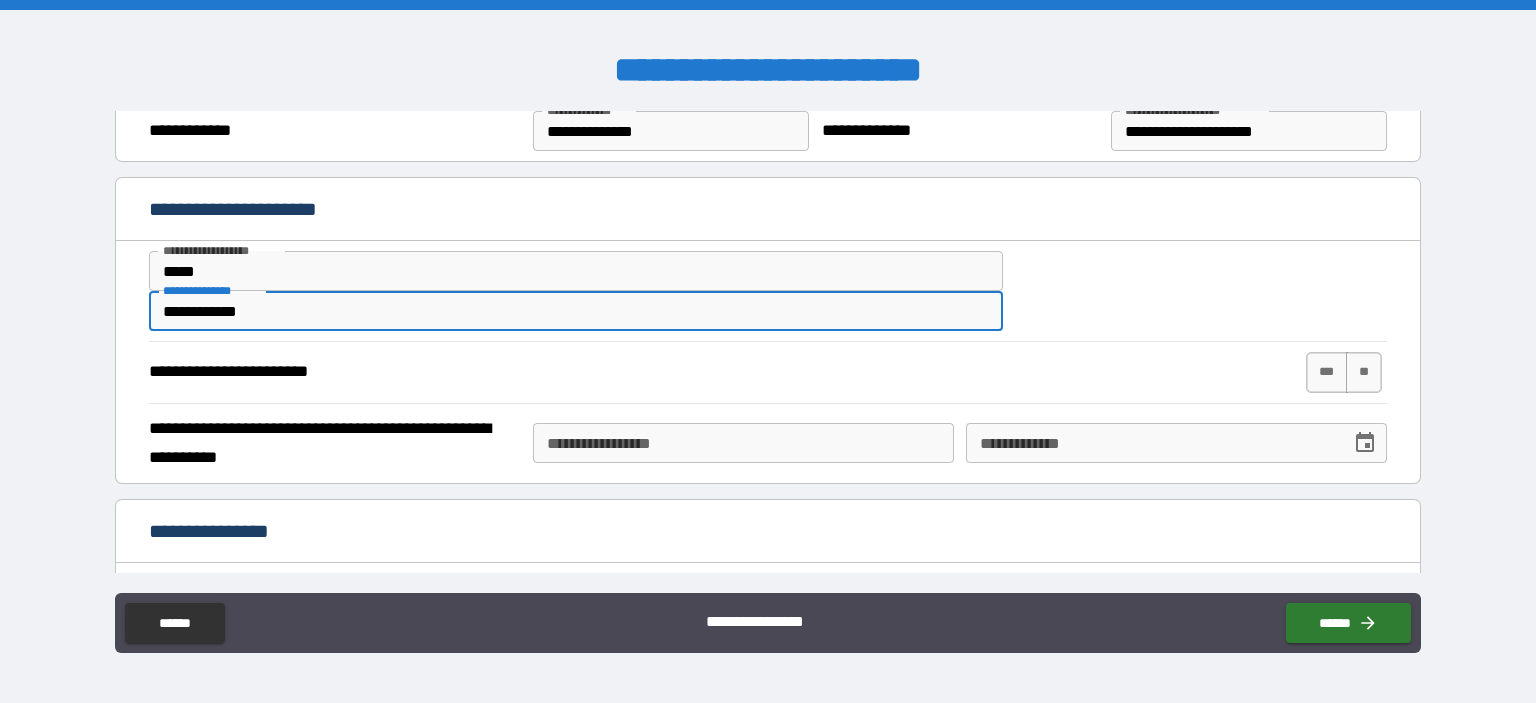 type on "**********" 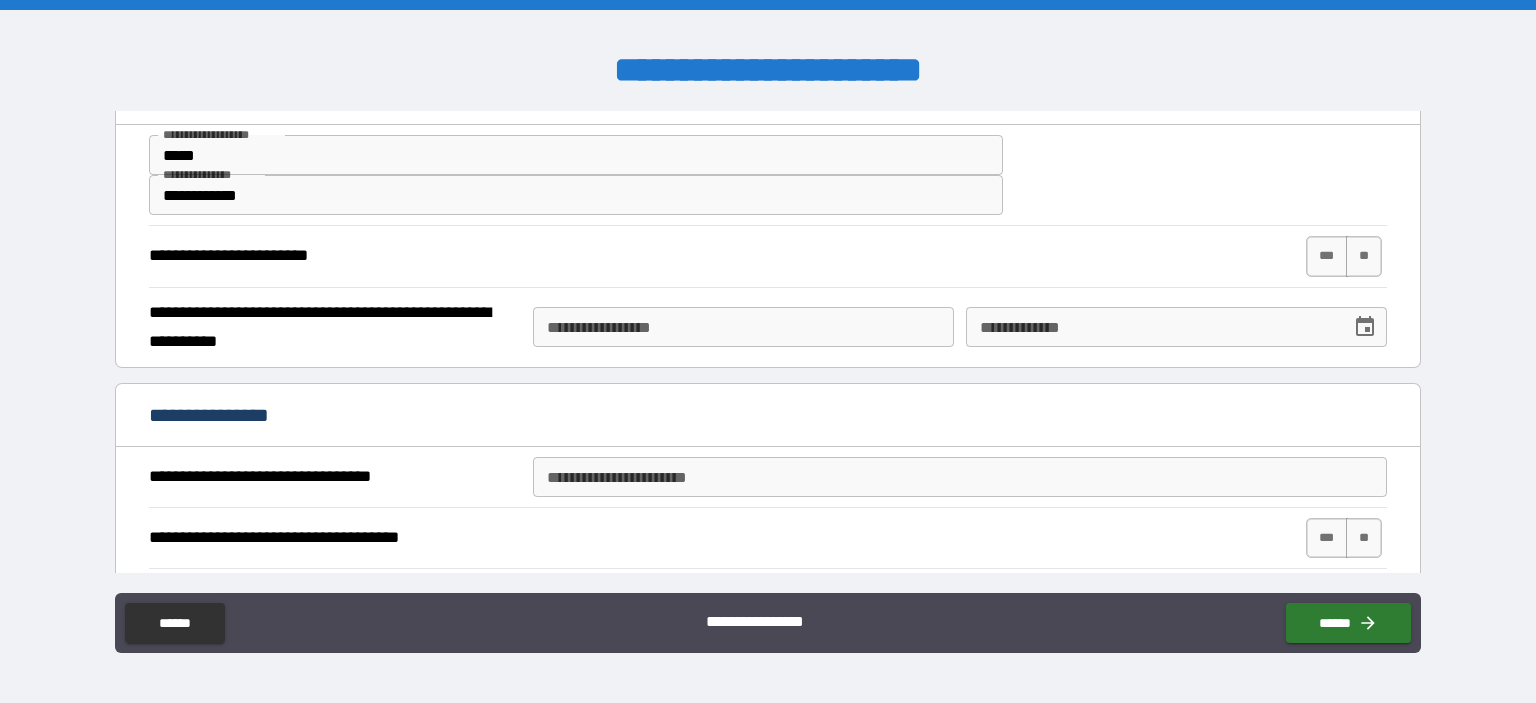 scroll, scrollTop: 400, scrollLeft: 0, axis: vertical 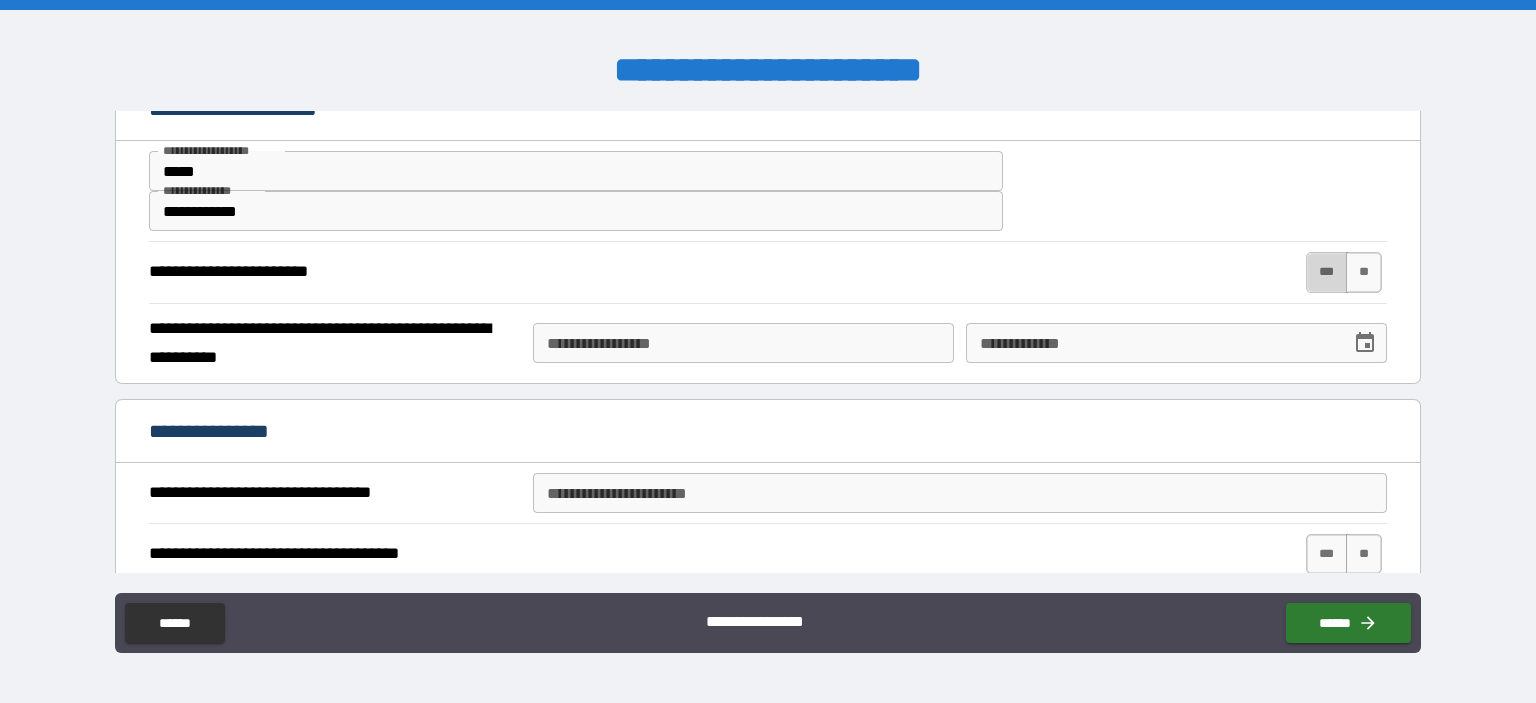 click on "***" at bounding box center (1327, 272) 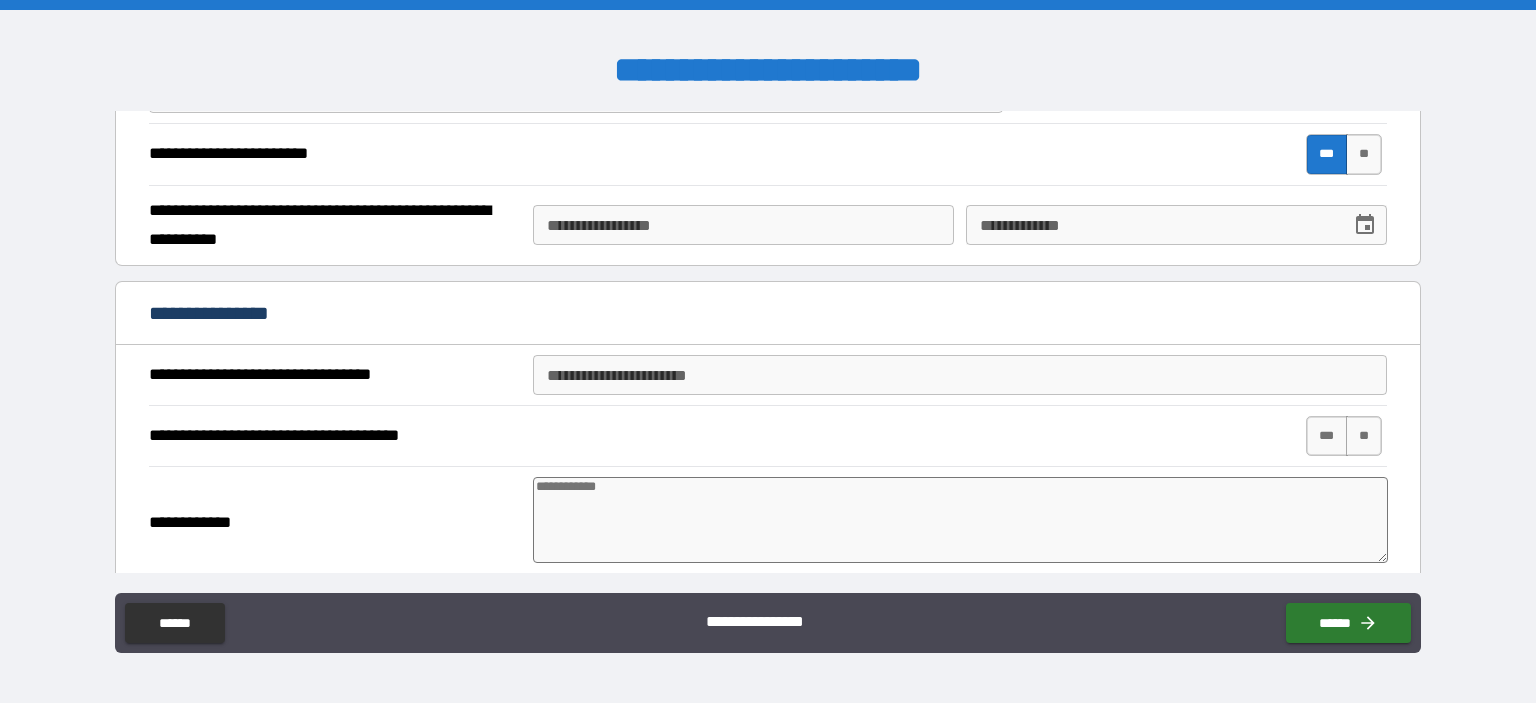 scroll, scrollTop: 600, scrollLeft: 0, axis: vertical 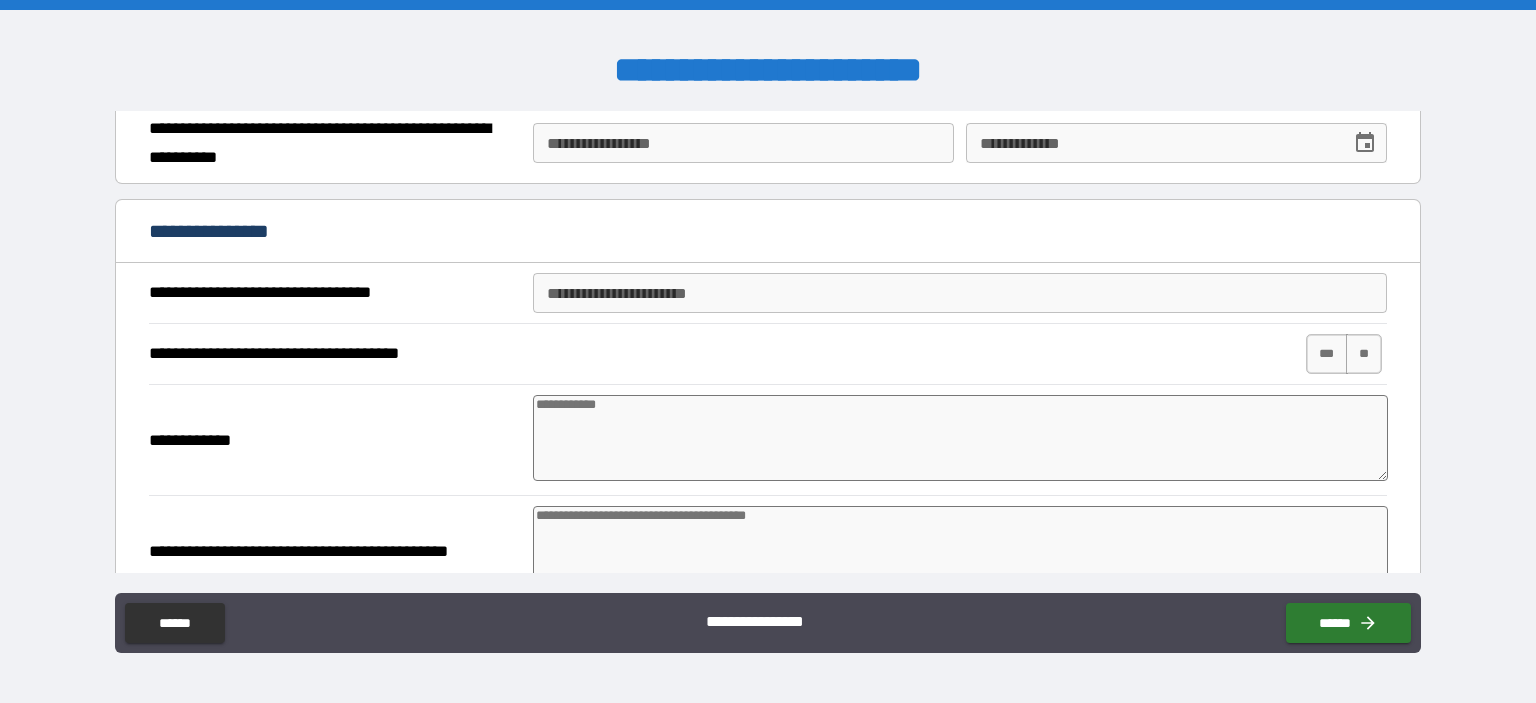 click on "**********" at bounding box center (960, 293) 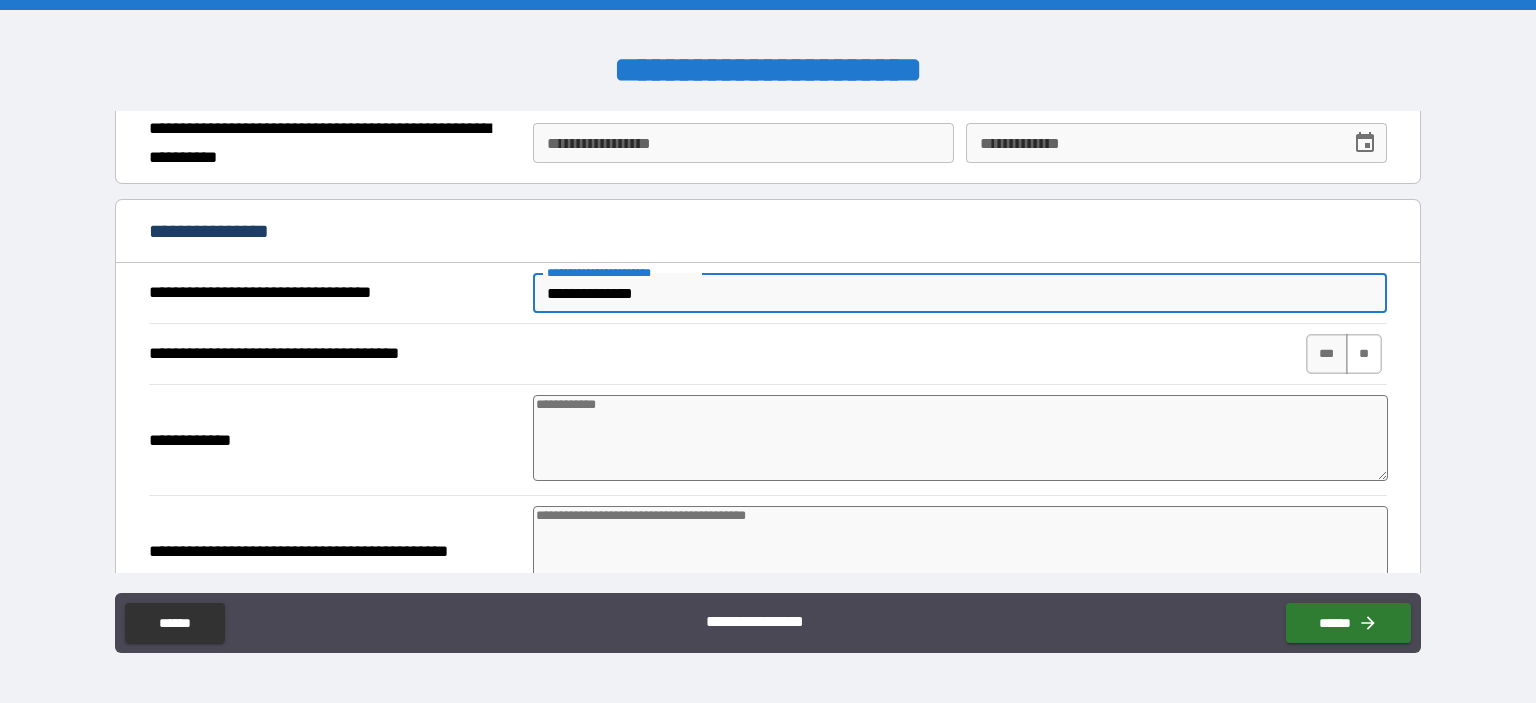 type on "**********" 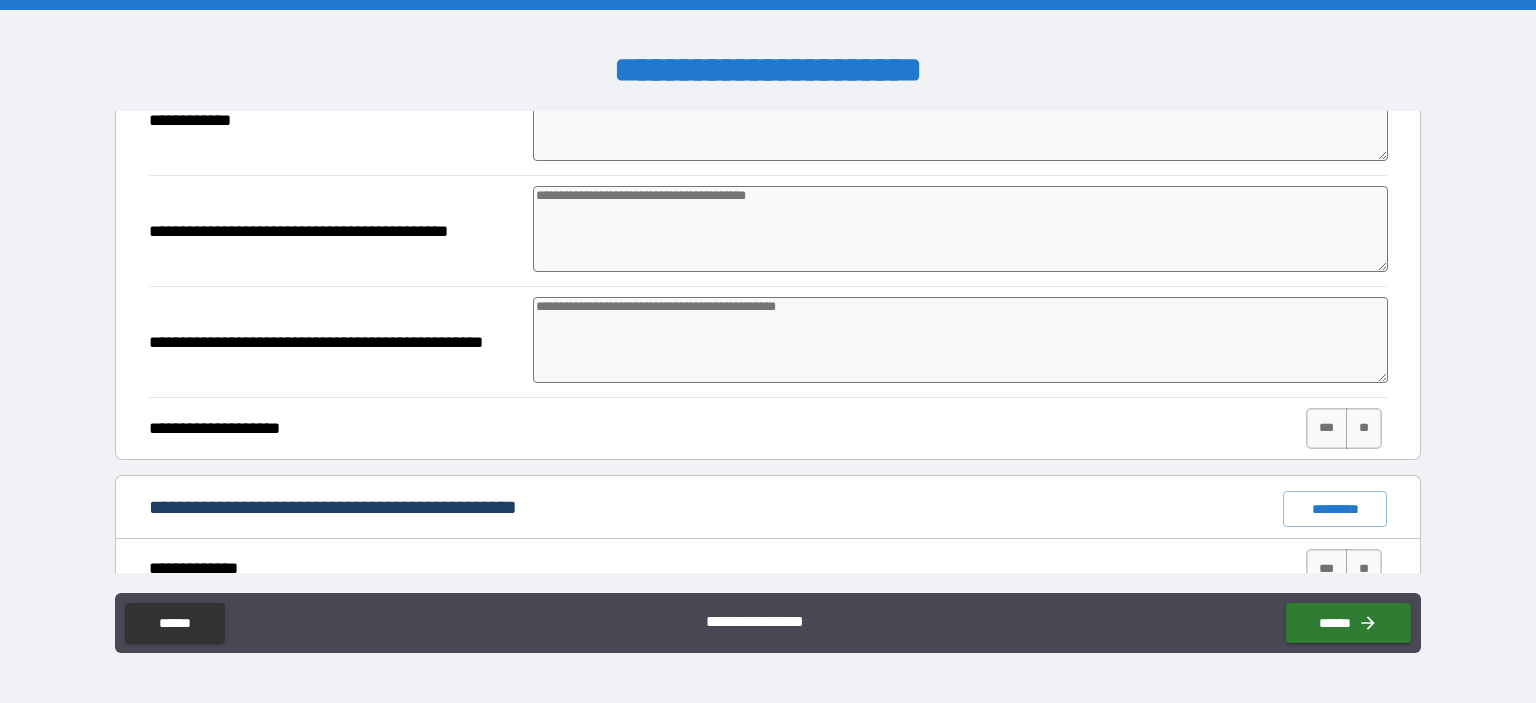 scroll, scrollTop: 1000, scrollLeft: 0, axis: vertical 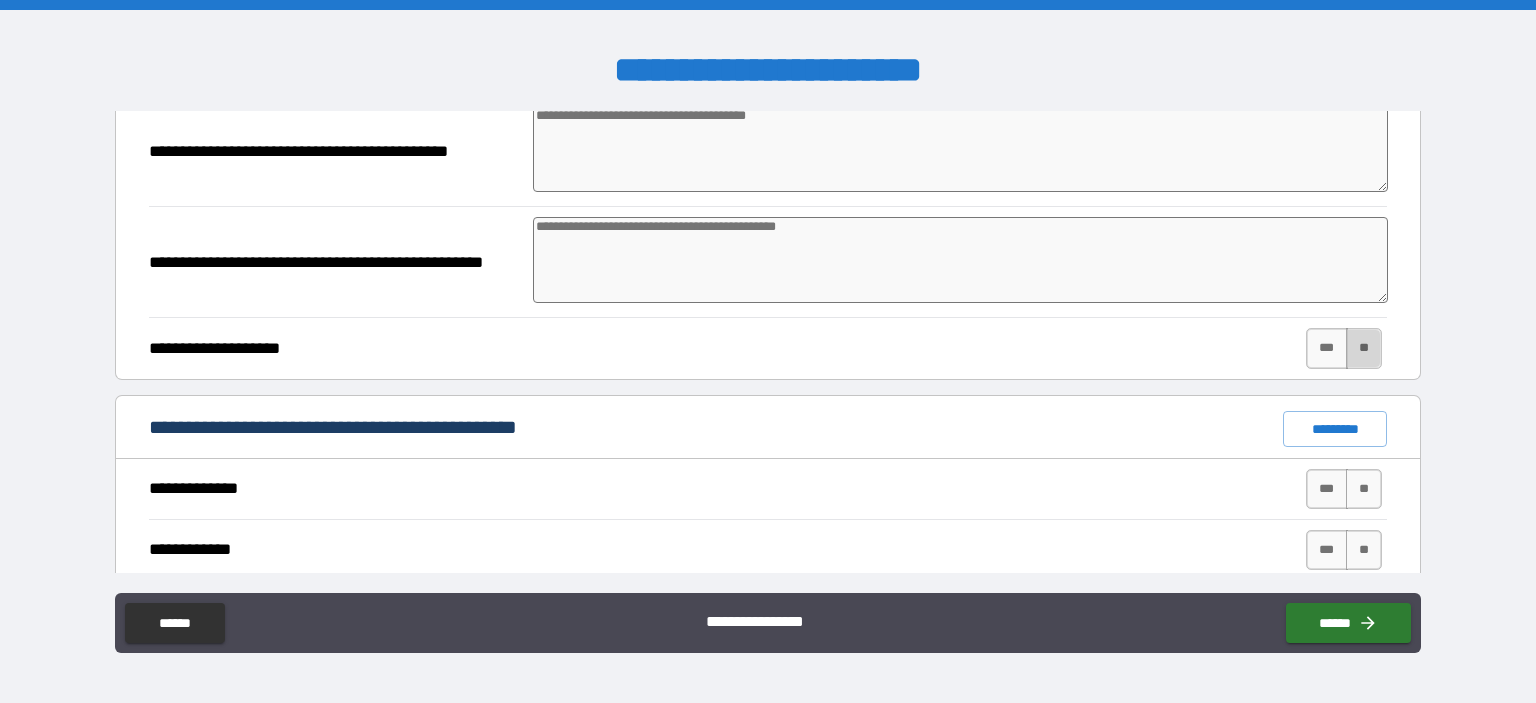 click on "**" at bounding box center (1364, 348) 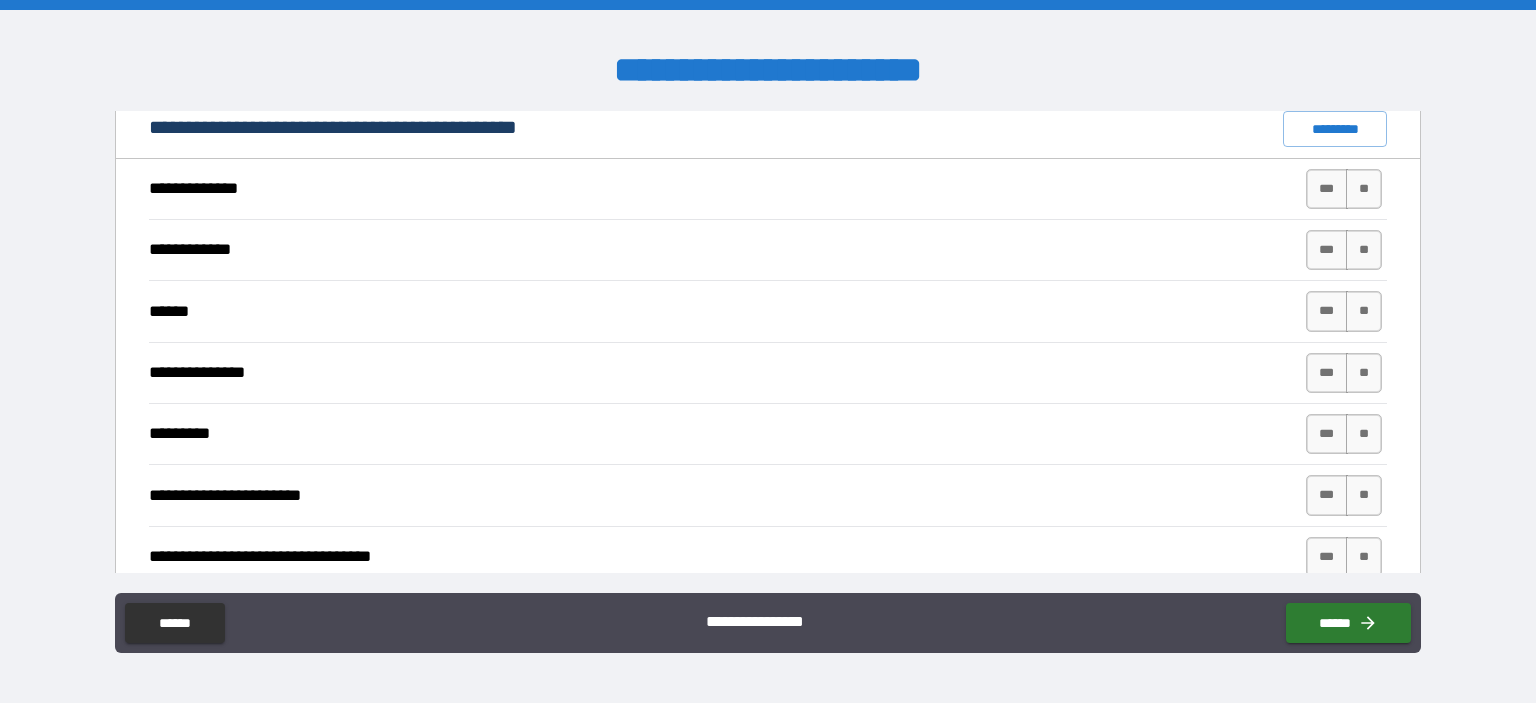 scroll, scrollTop: 1200, scrollLeft: 0, axis: vertical 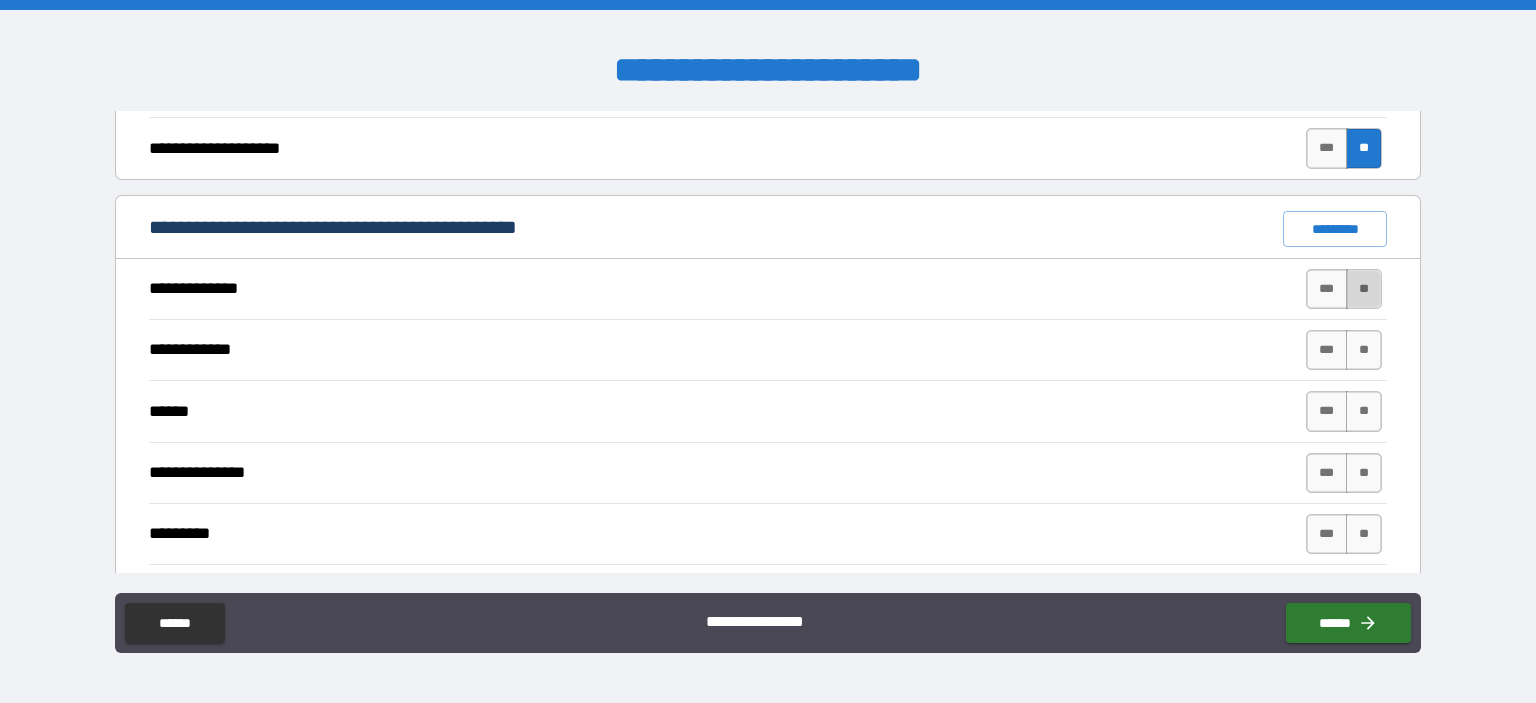 click on "**" at bounding box center (1364, 289) 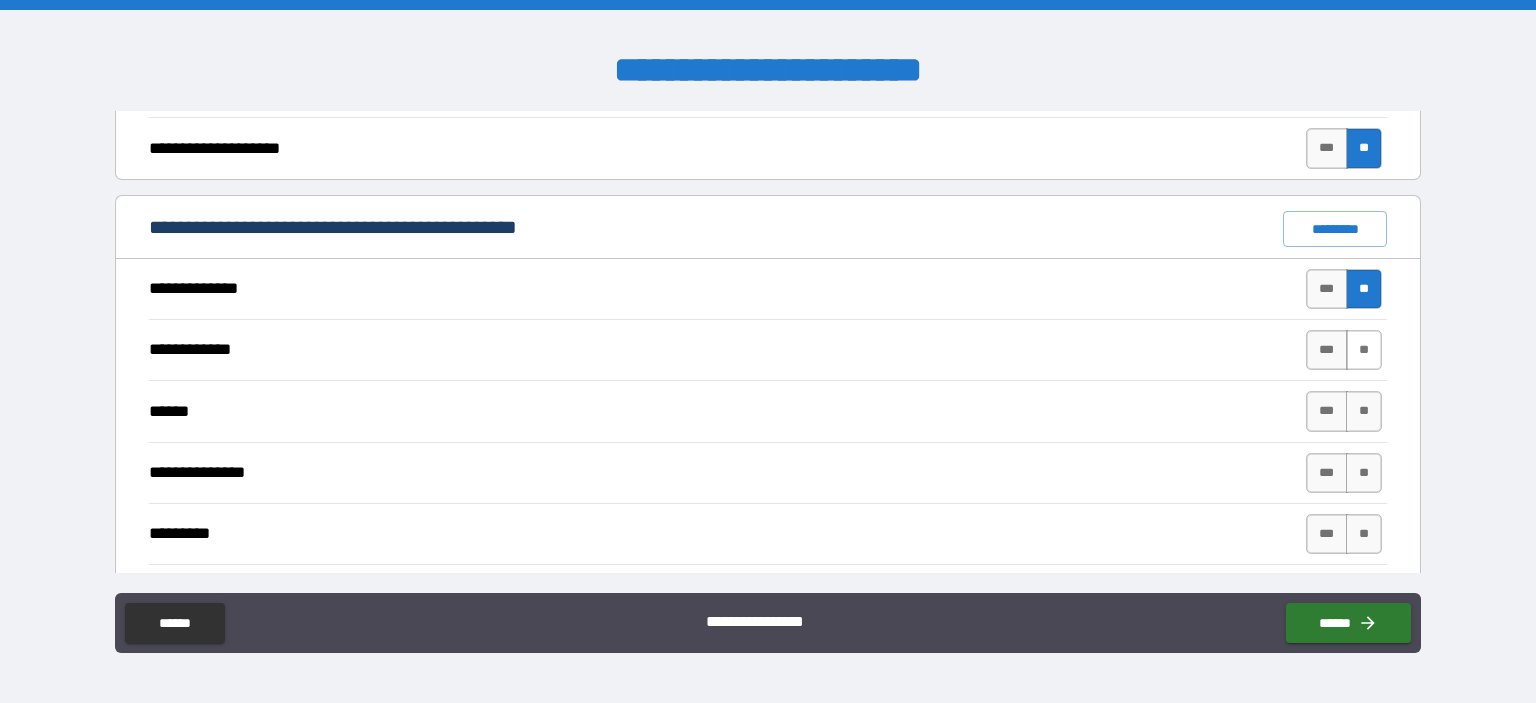 click on "**" at bounding box center (1364, 350) 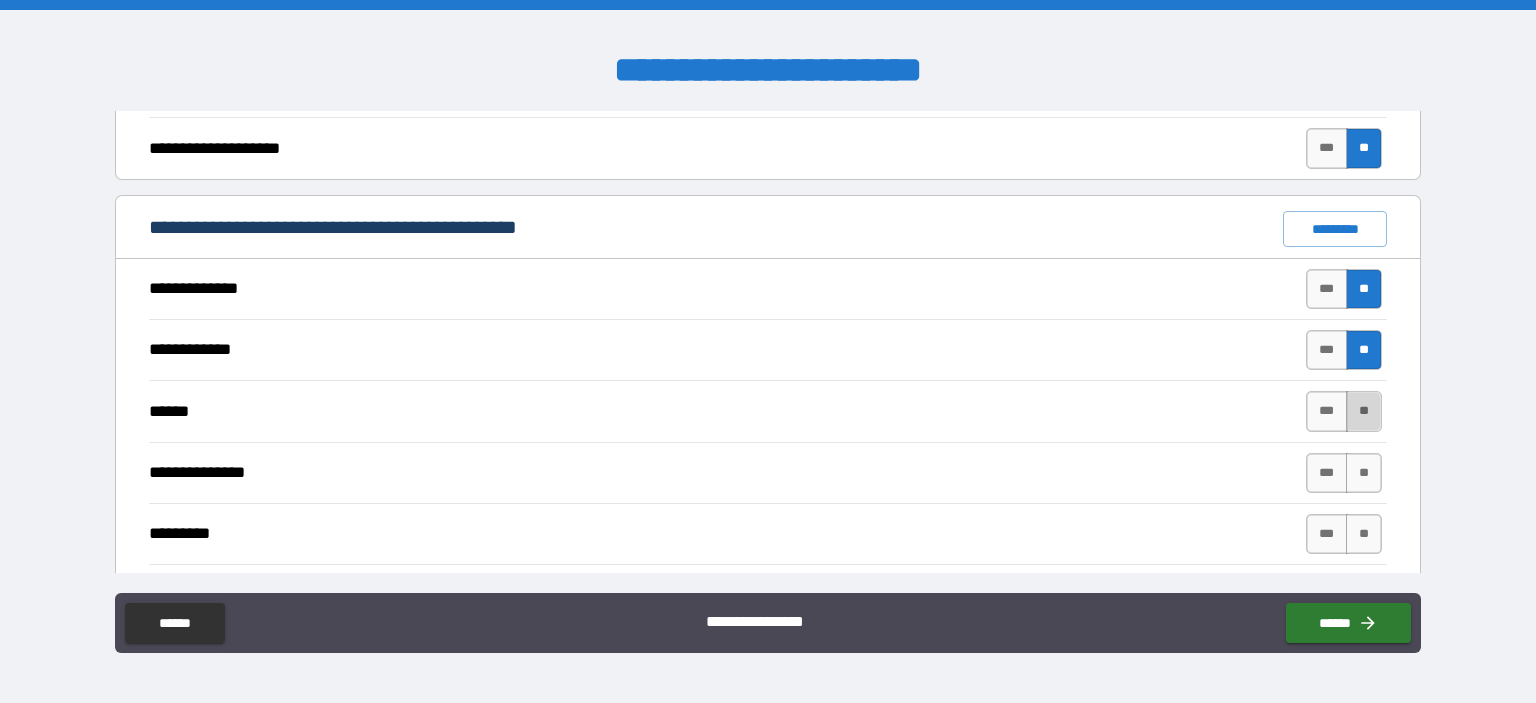 click on "**" at bounding box center [1364, 411] 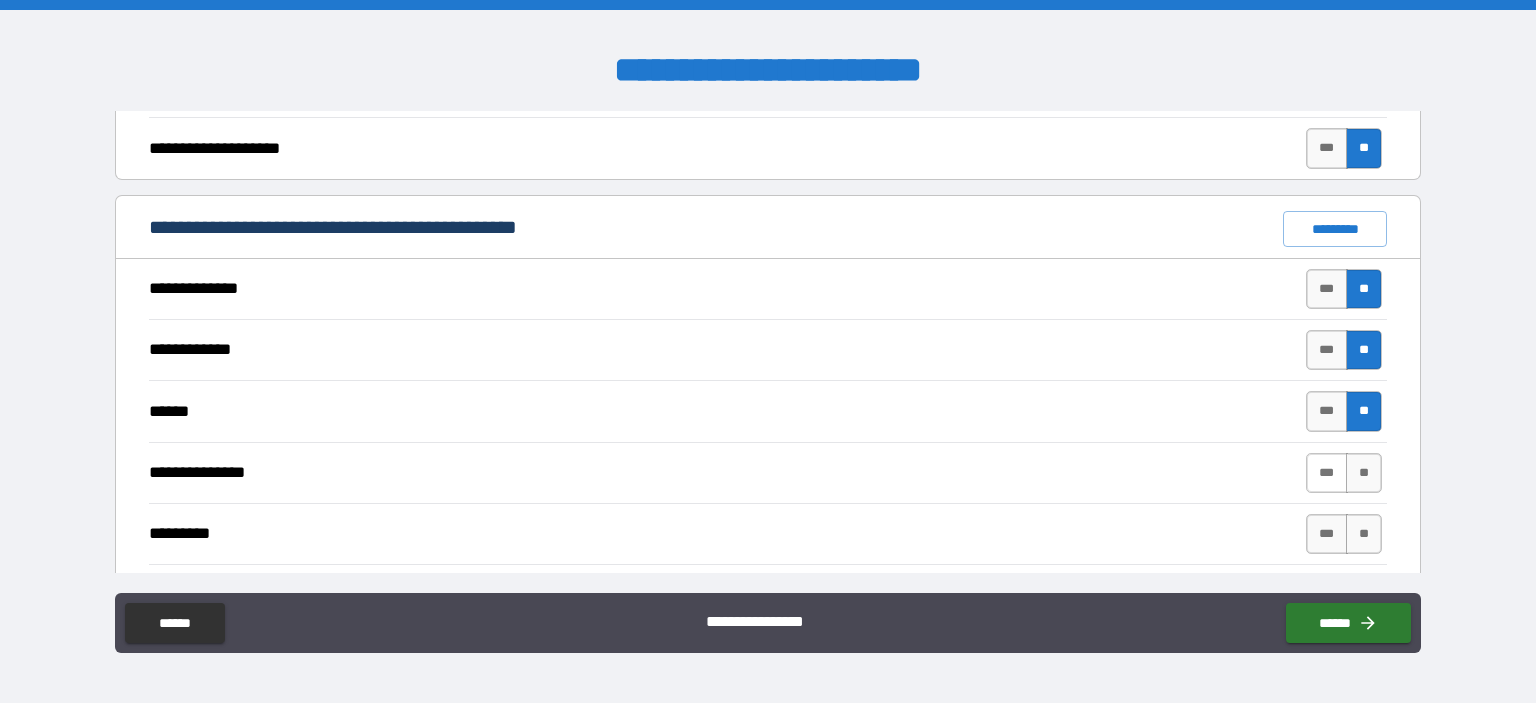 click on "***" at bounding box center (1327, 473) 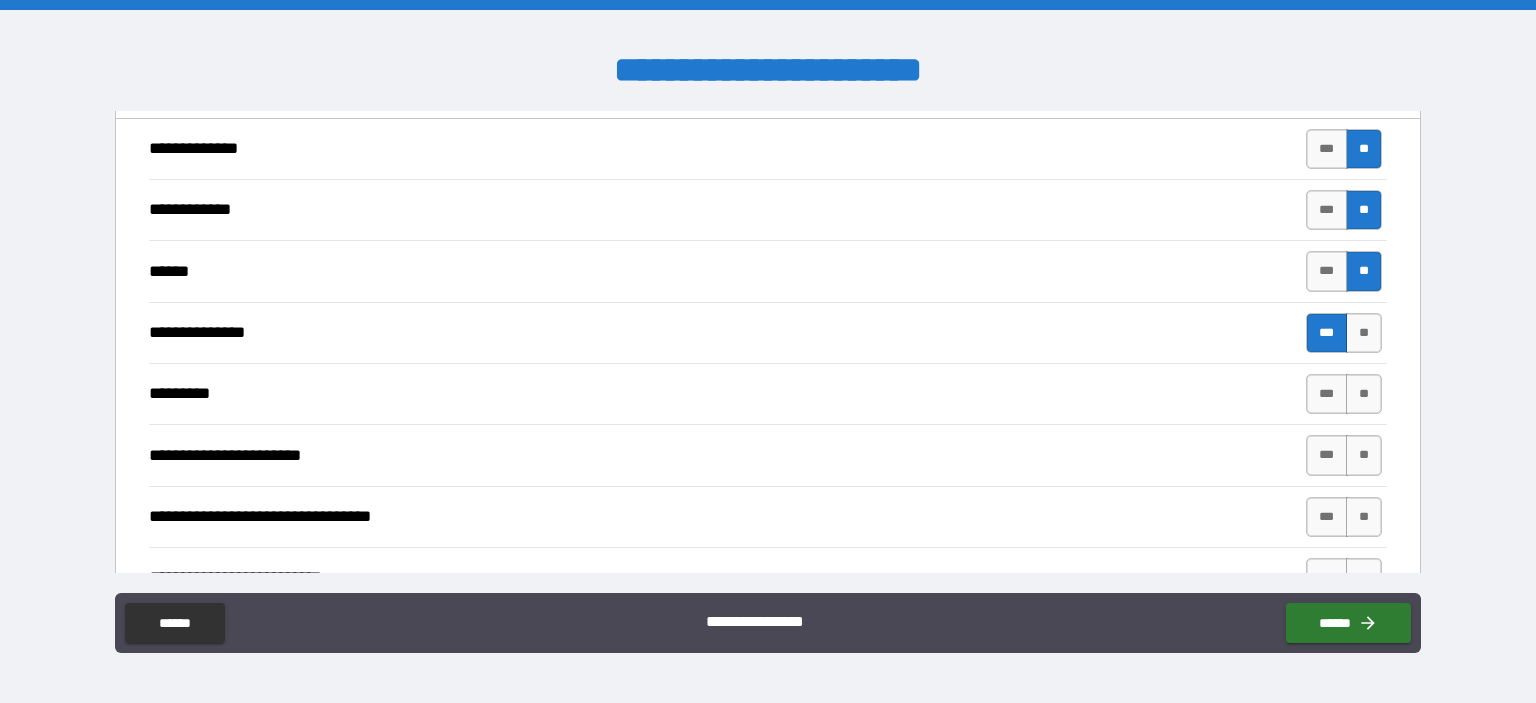 scroll, scrollTop: 1400, scrollLeft: 0, axis: vertical 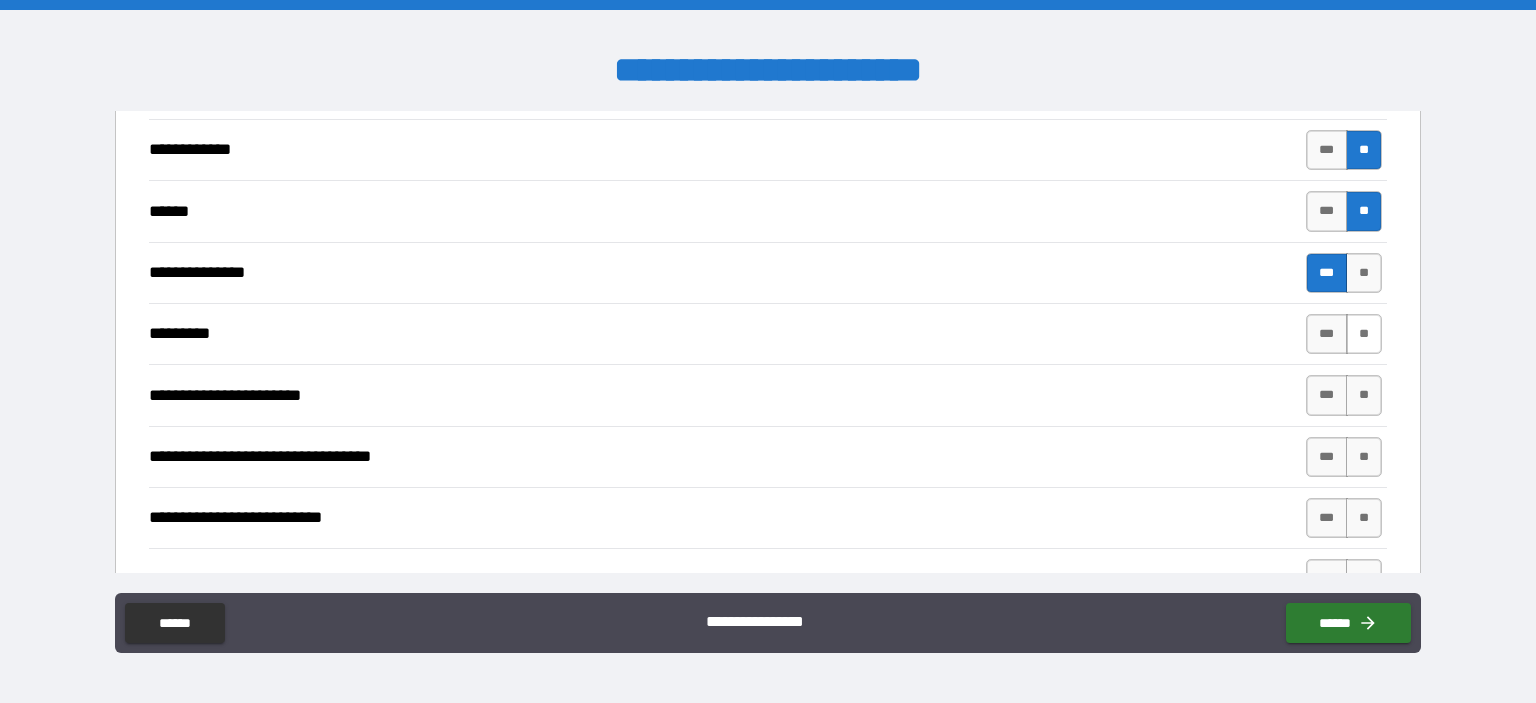 click on "**" at bounding box center [1364, 334] 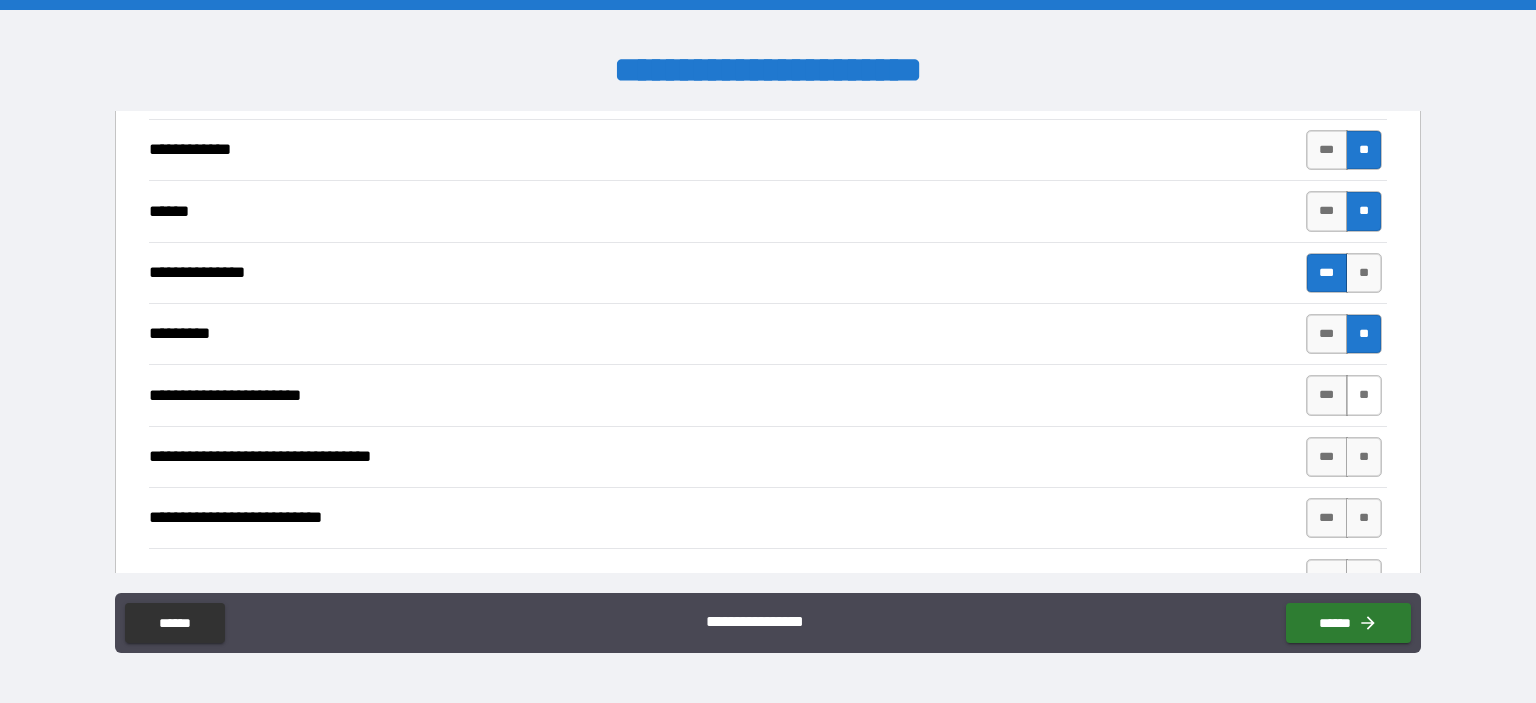 click on "**" at bounding box center [1364, 395] 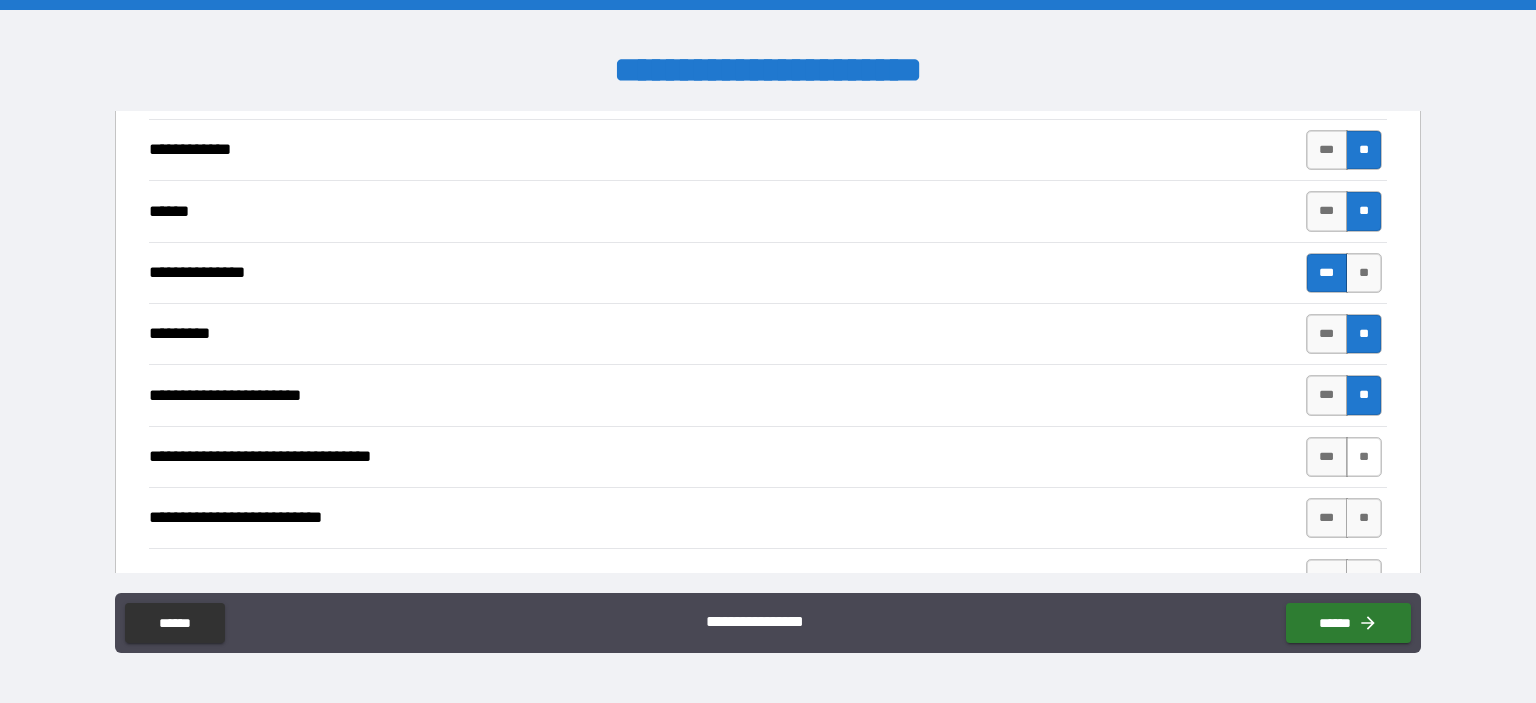 click on "**" at bounding box center [1364, 457] 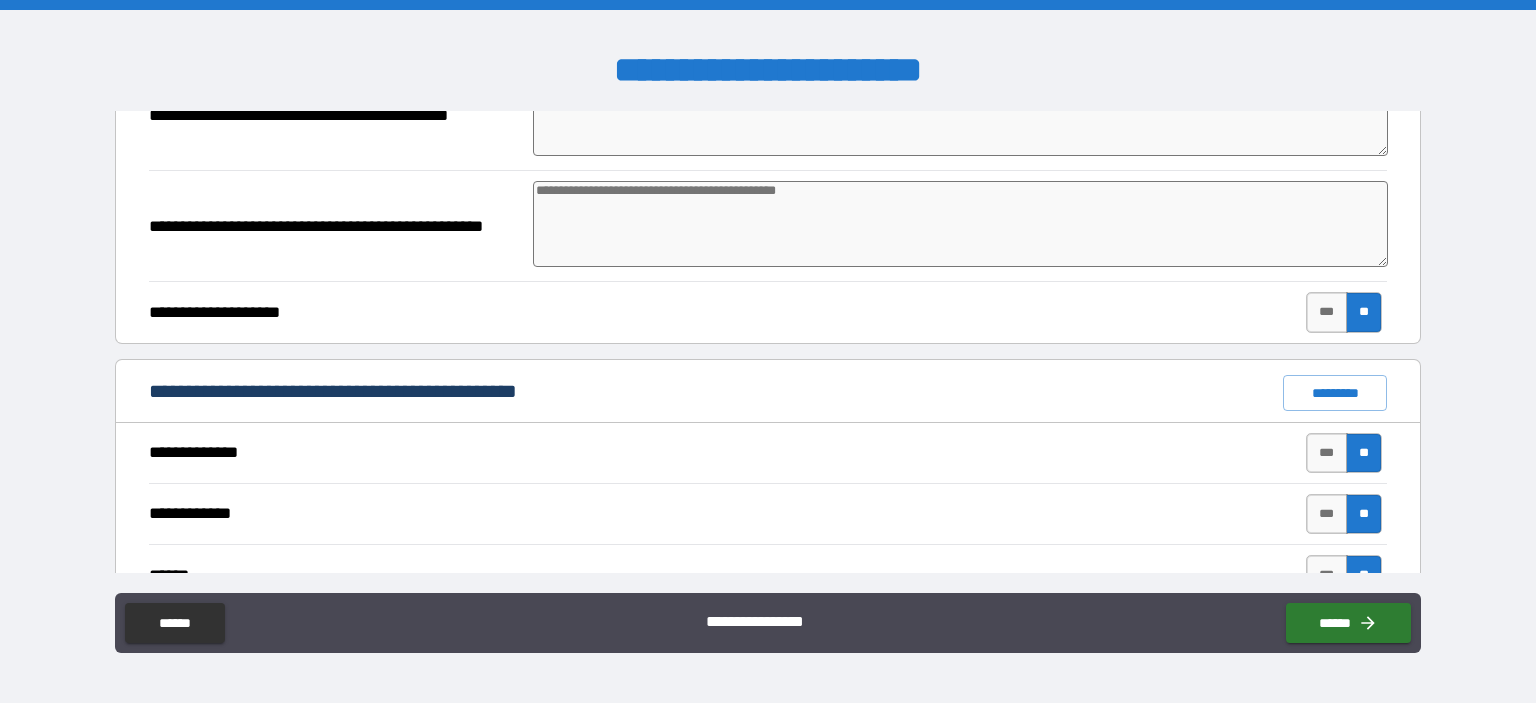 scroll, scrollTop: 900, scrollLeft: 0, axis: vertical 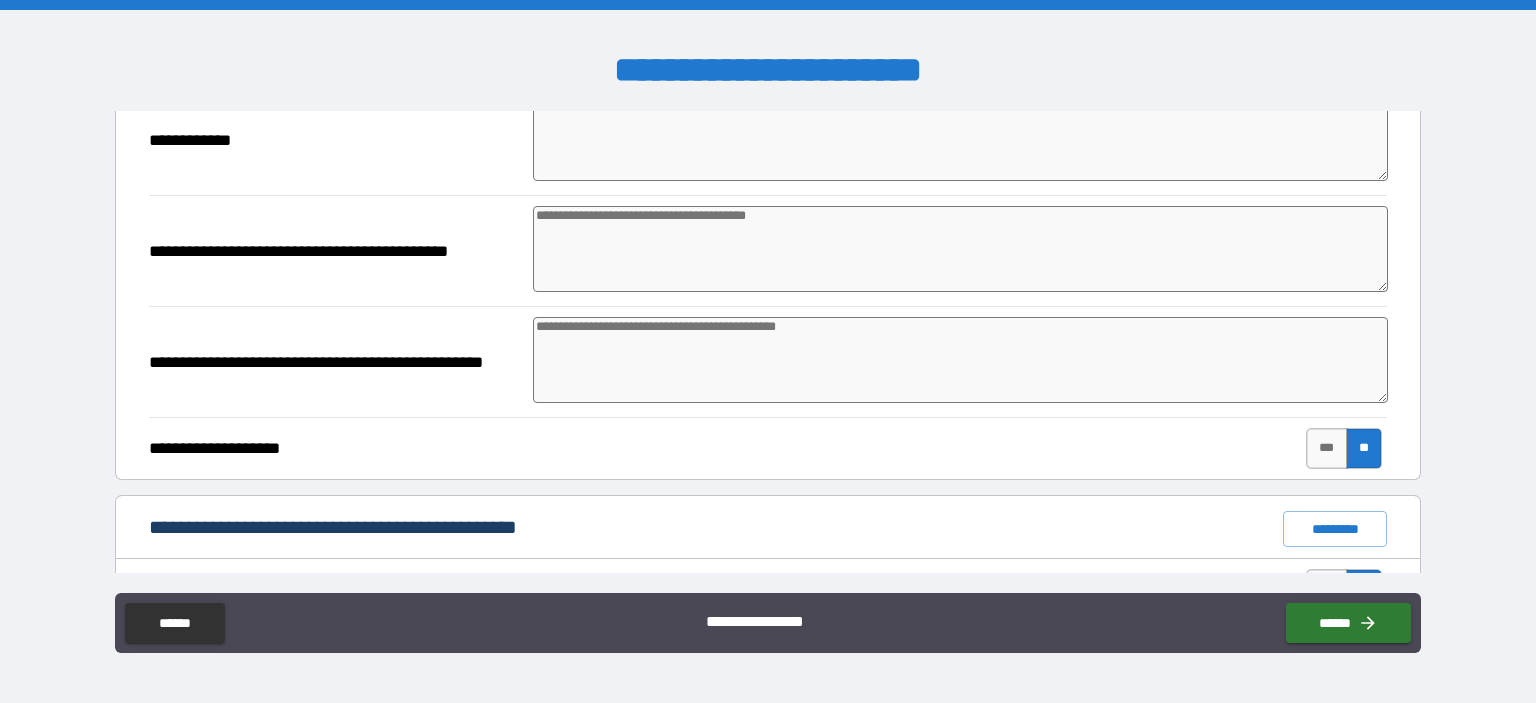click at bounding box center (961, 249) 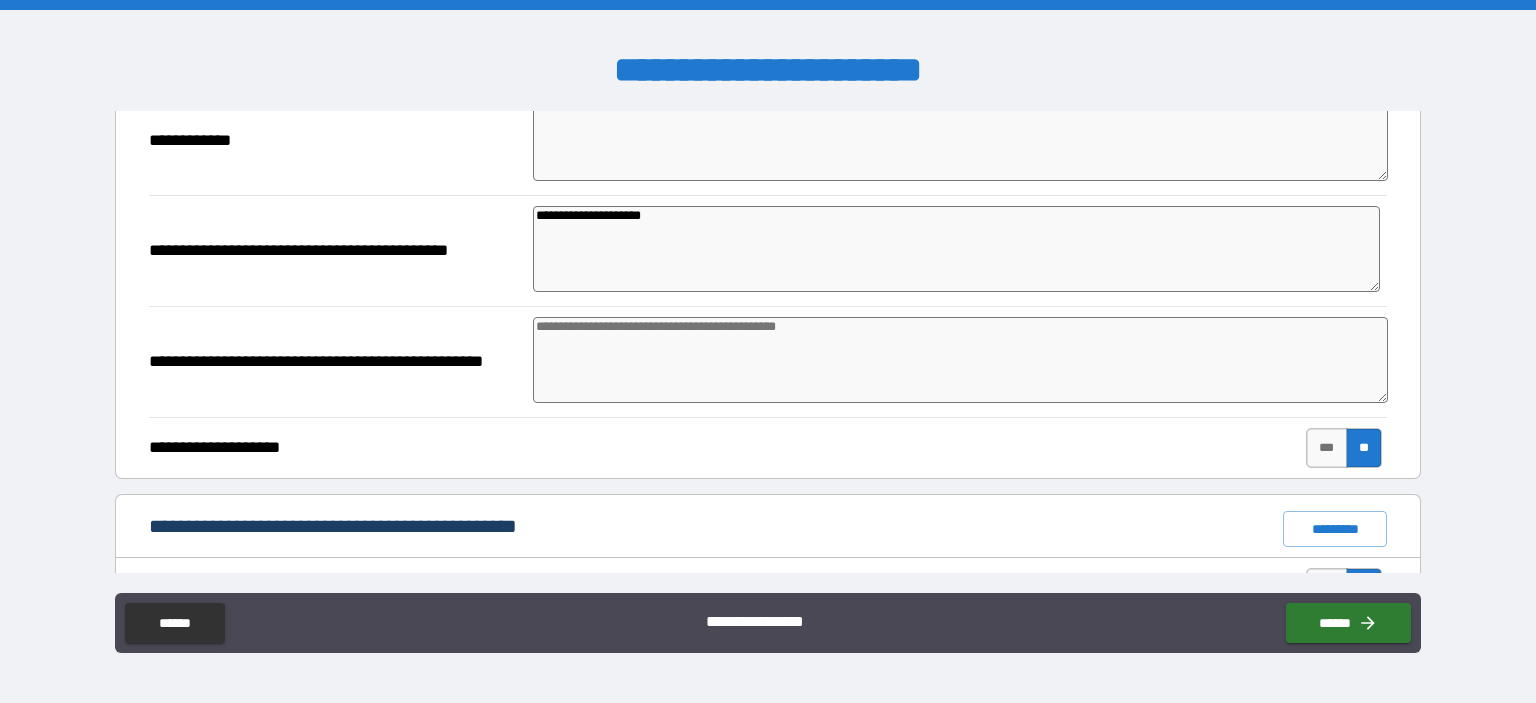click on "**********" at bounding box center (768, 447) 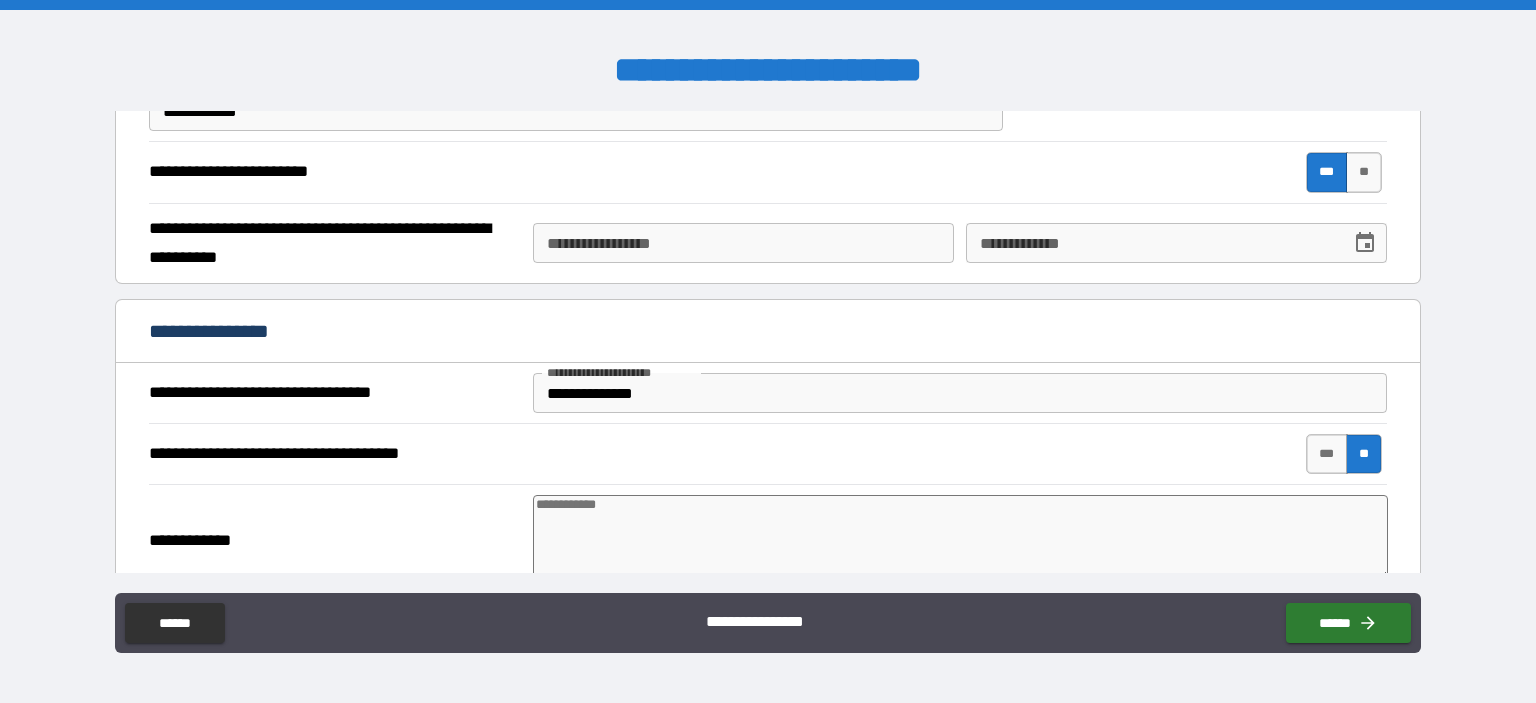 scroll, scrollTop: 900, scrollLeft: 0, axis: vertical 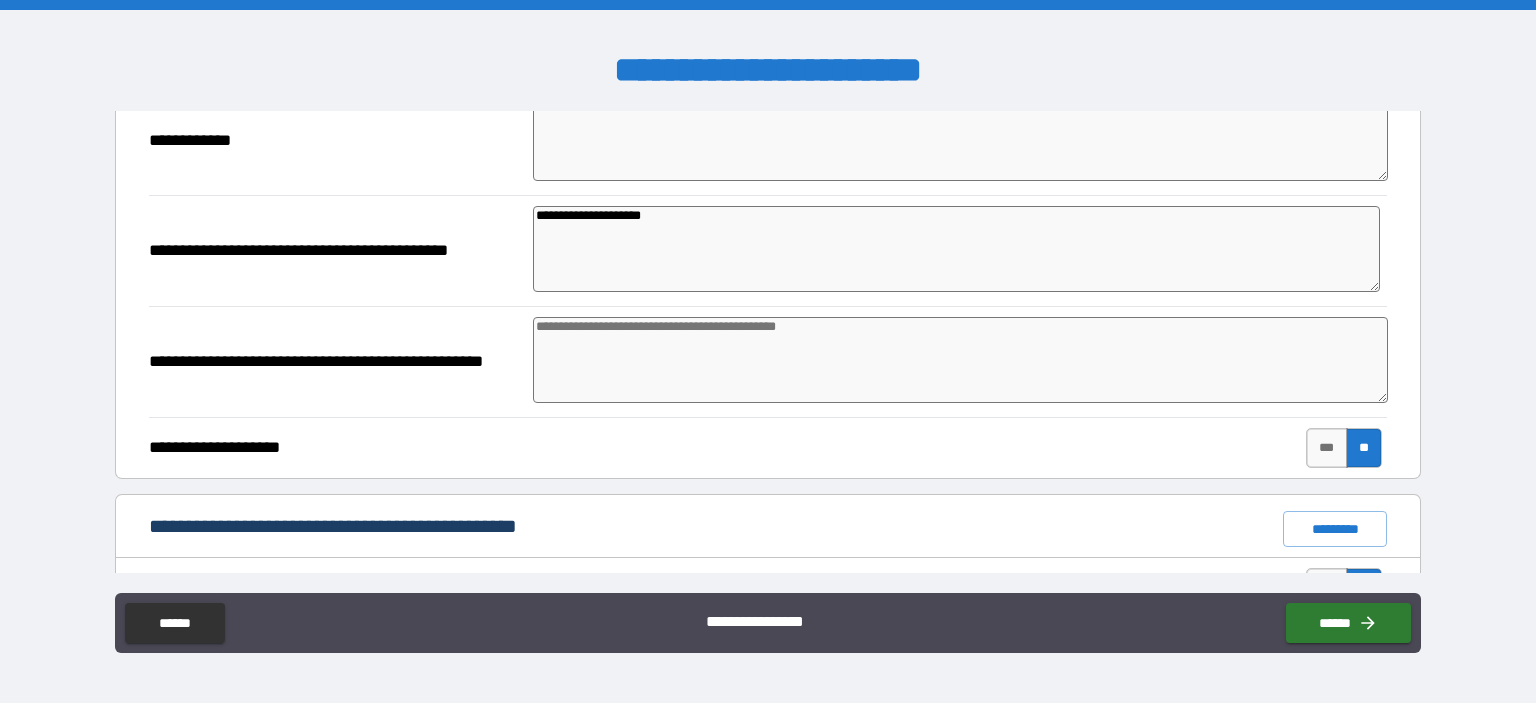 click on "**********" at bounding box center (956, 249) 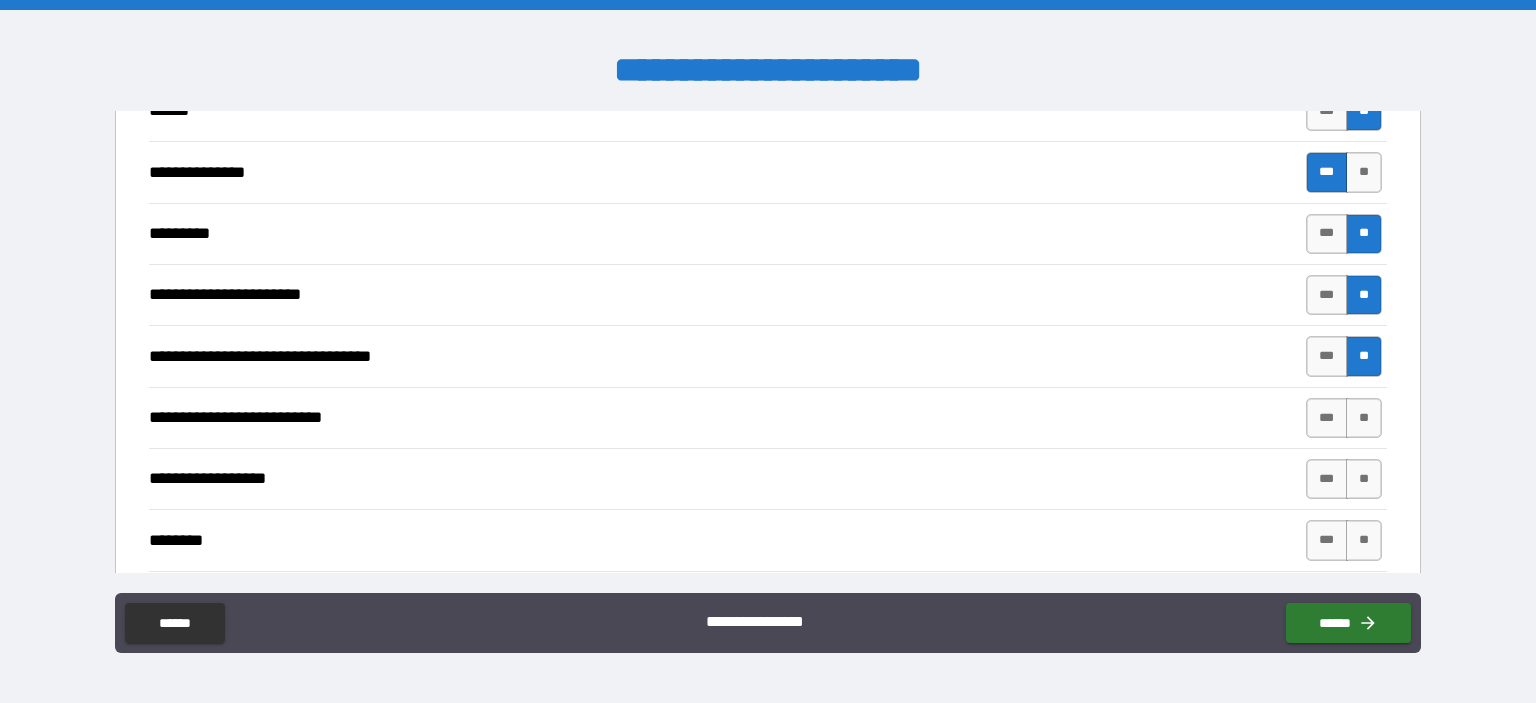 scroll, scrollTop: 1700, scrollLeft: 0, axis: vertical 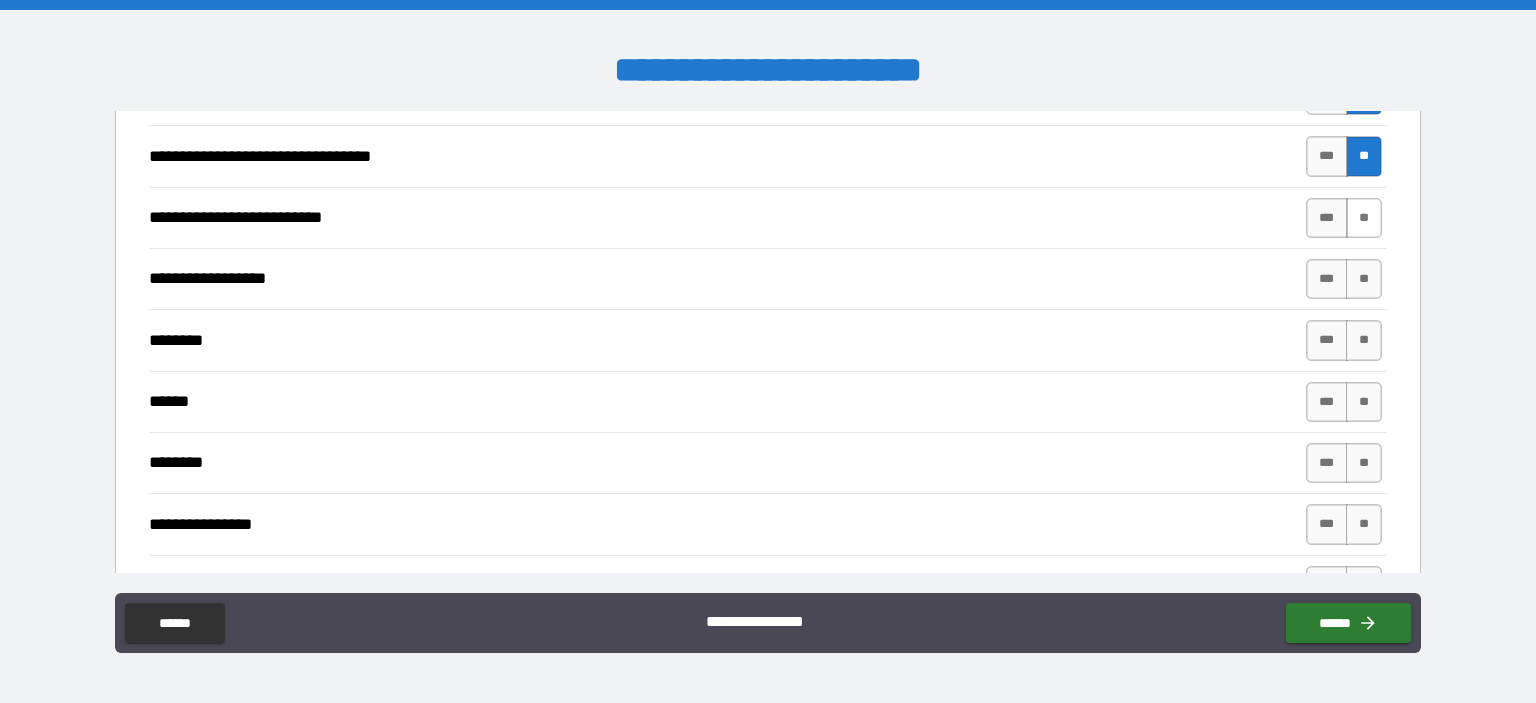 type on "**********" 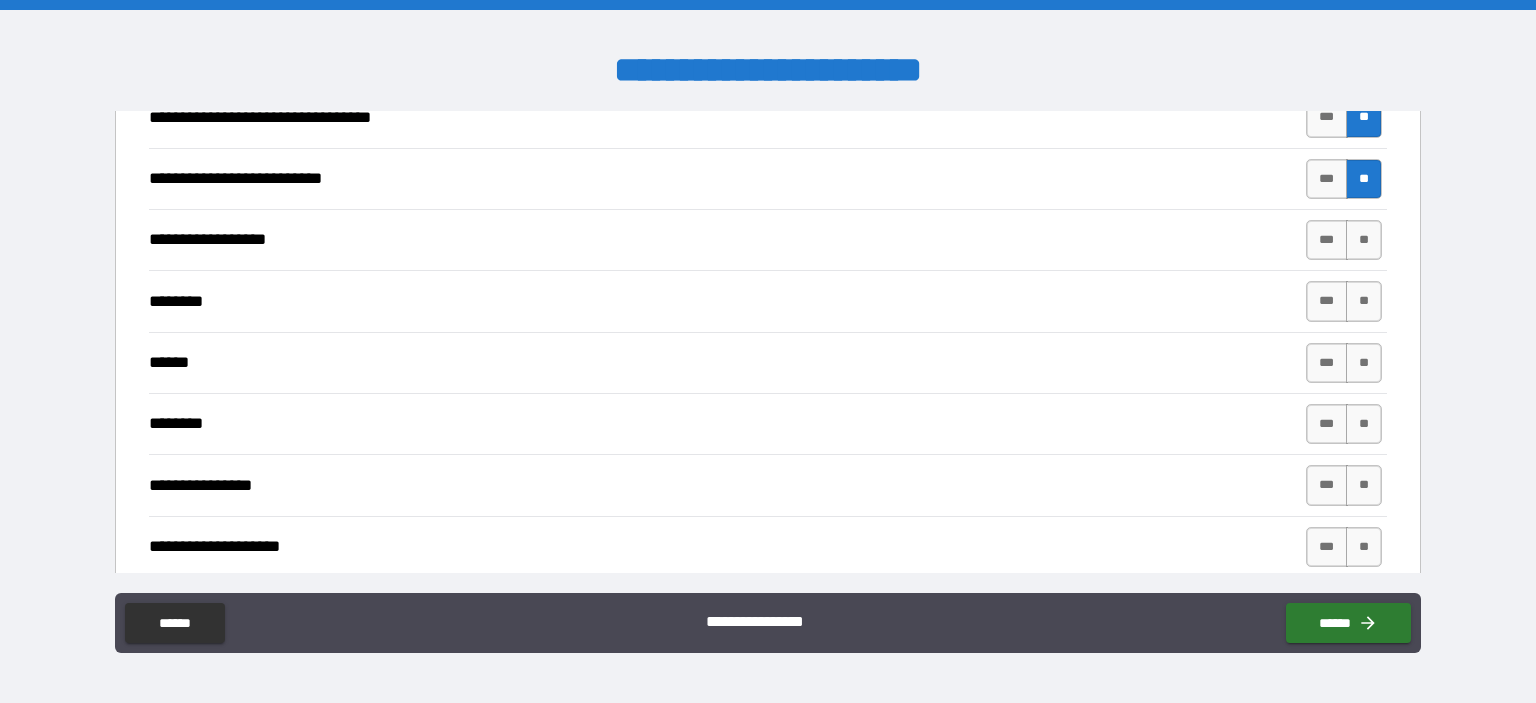 scroll, scrollTop: 1700, scrollLeft: 0, axis: vertical 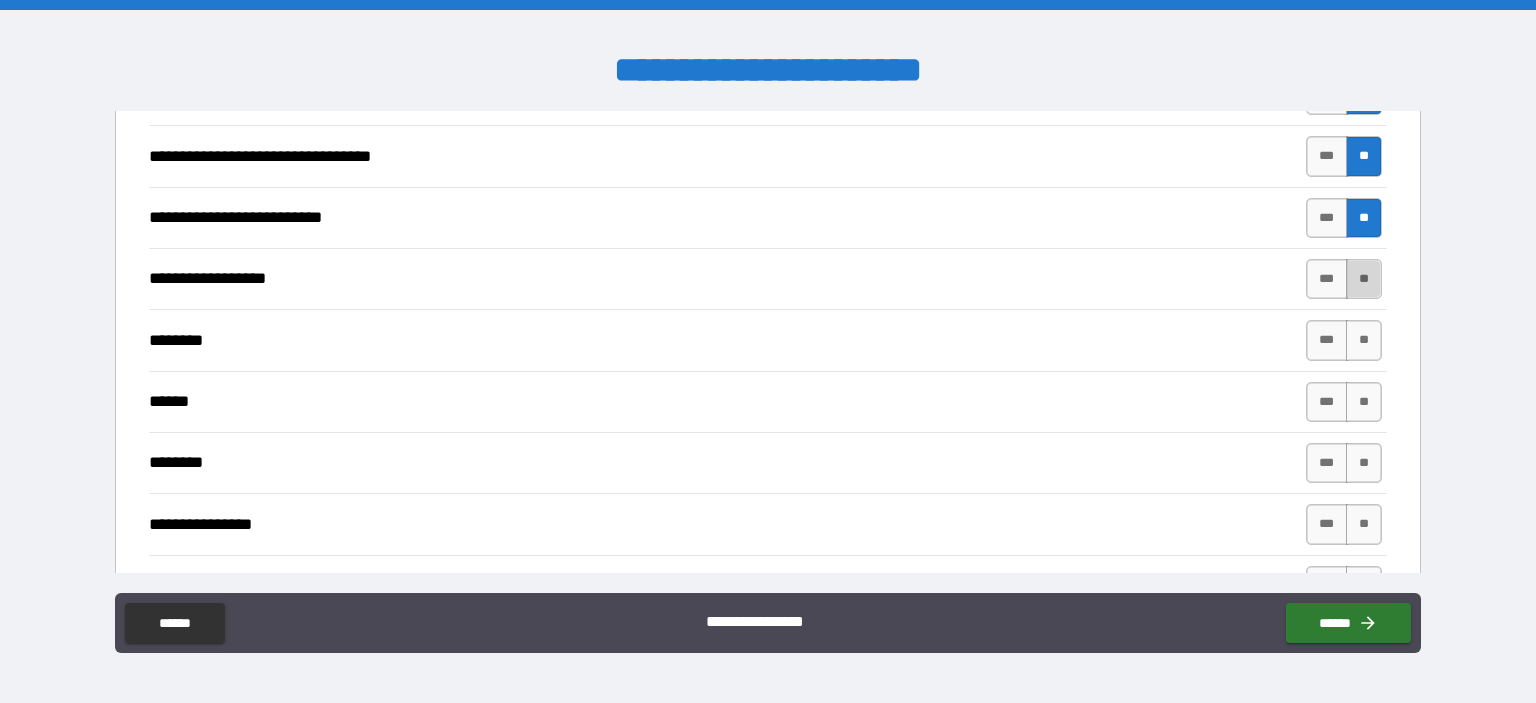 click on "**" at bounding box center (1364, 279) 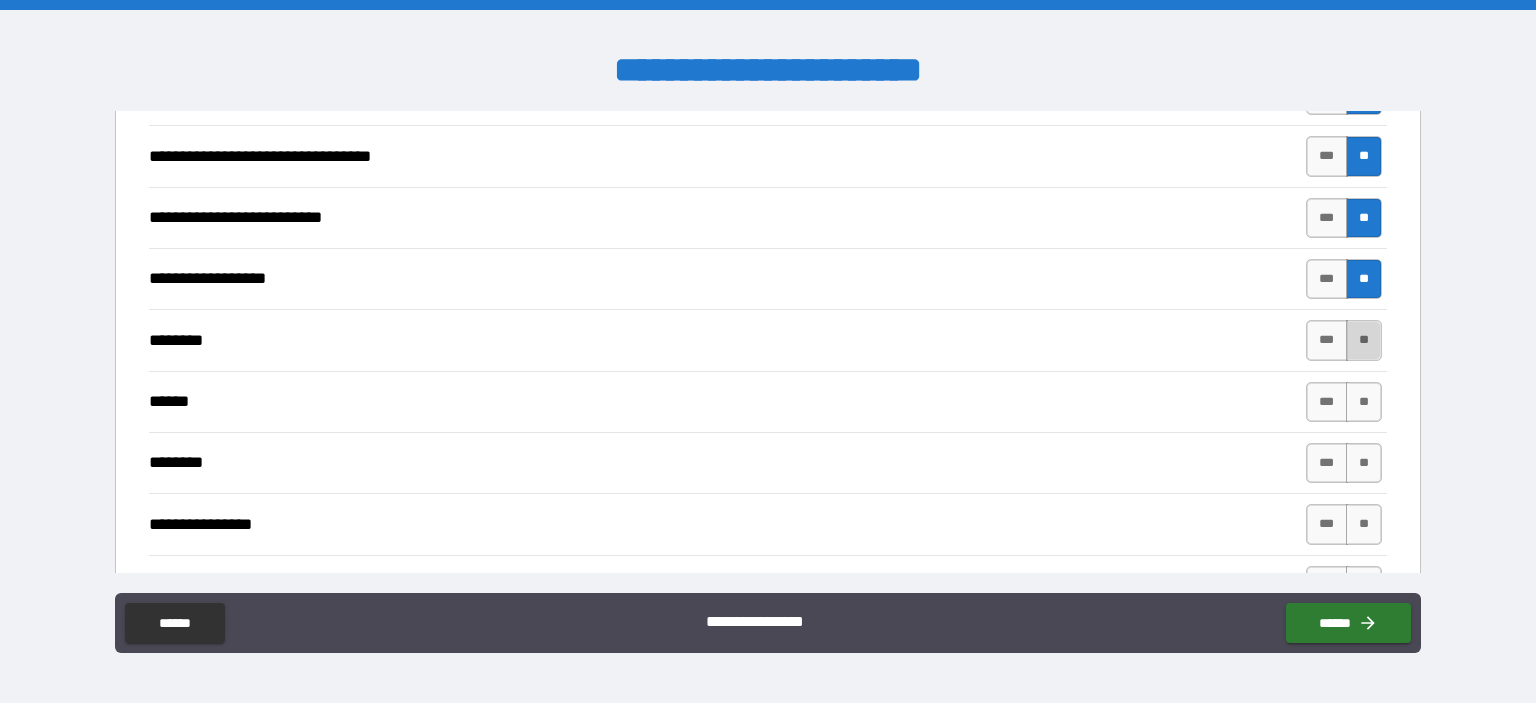 click on "**" at bounding box center (1364, 340) 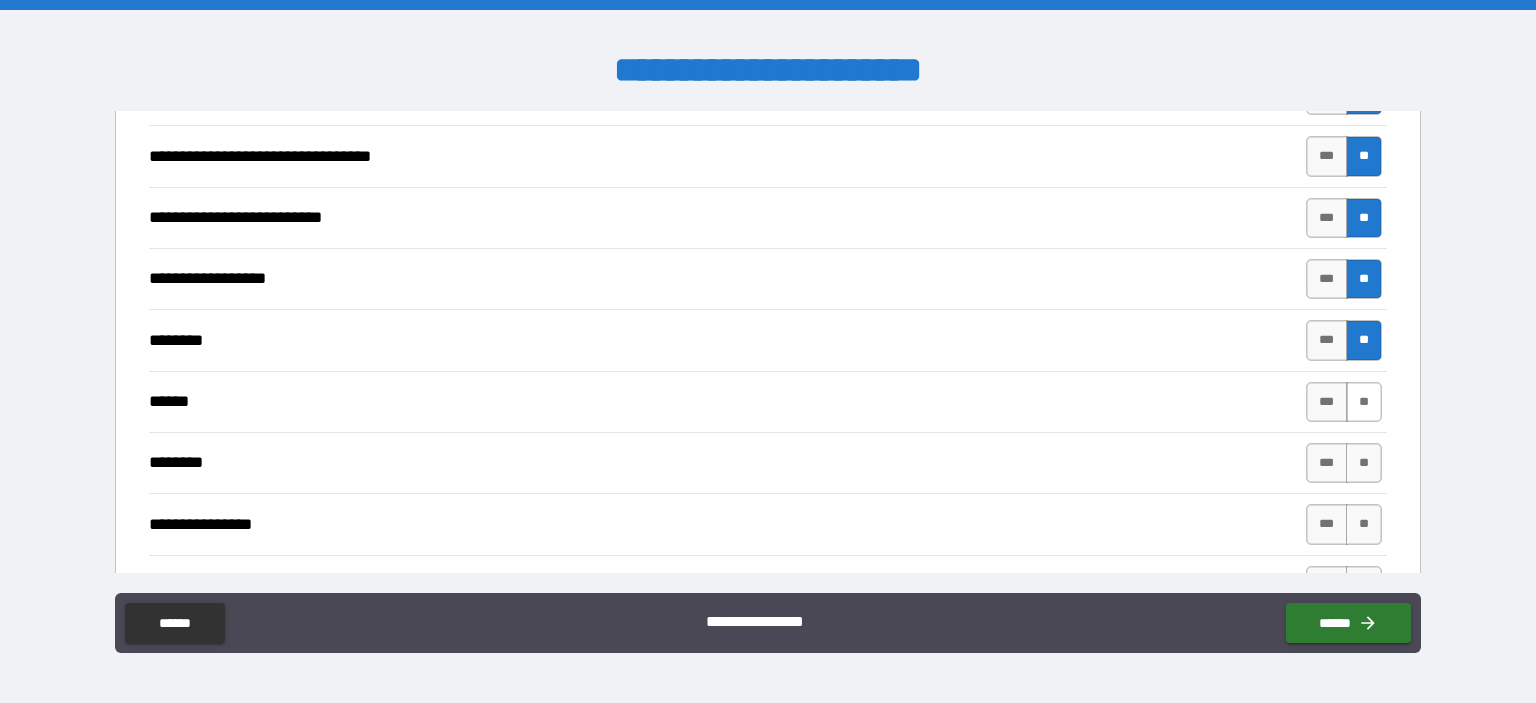click on "**" at bounding box center [1364, 402] 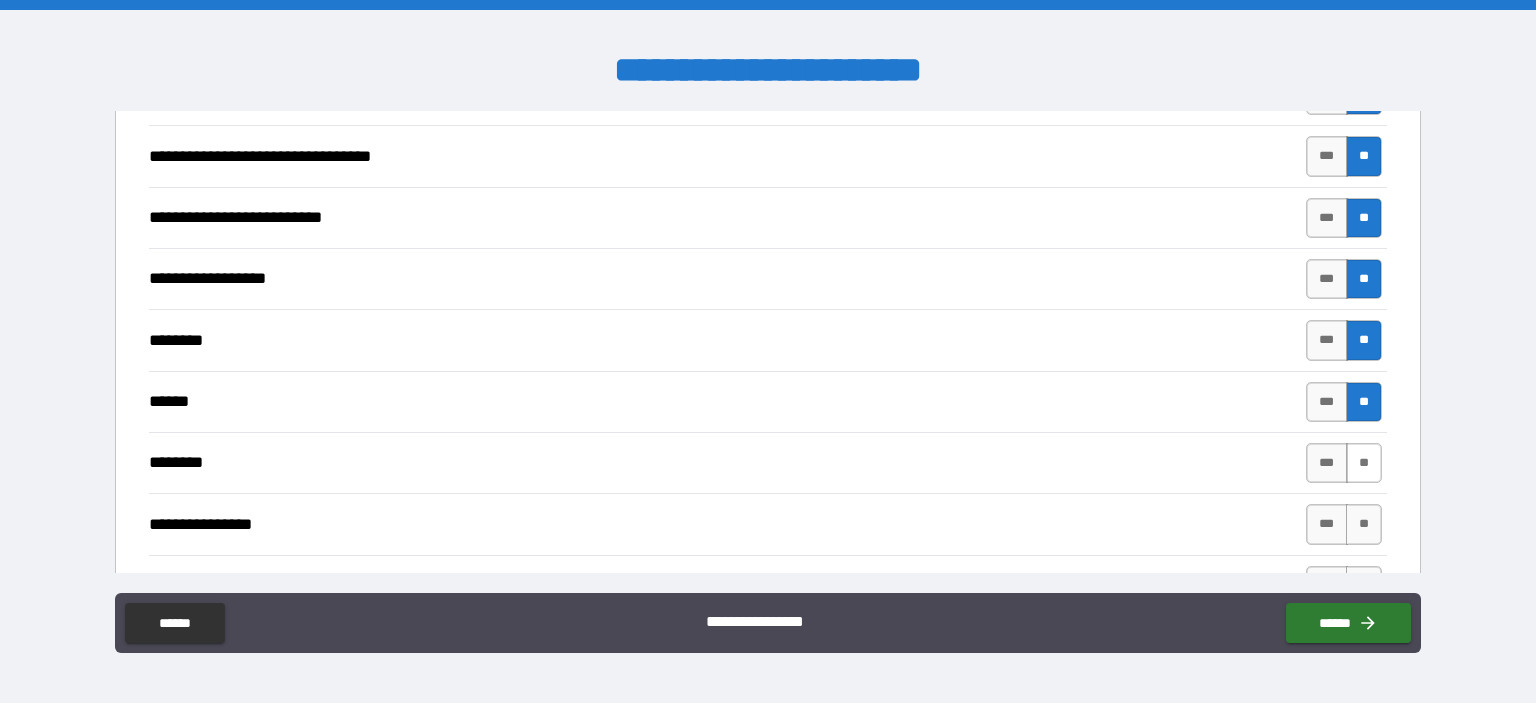 click on "**" at bounding box center [1364, 463] 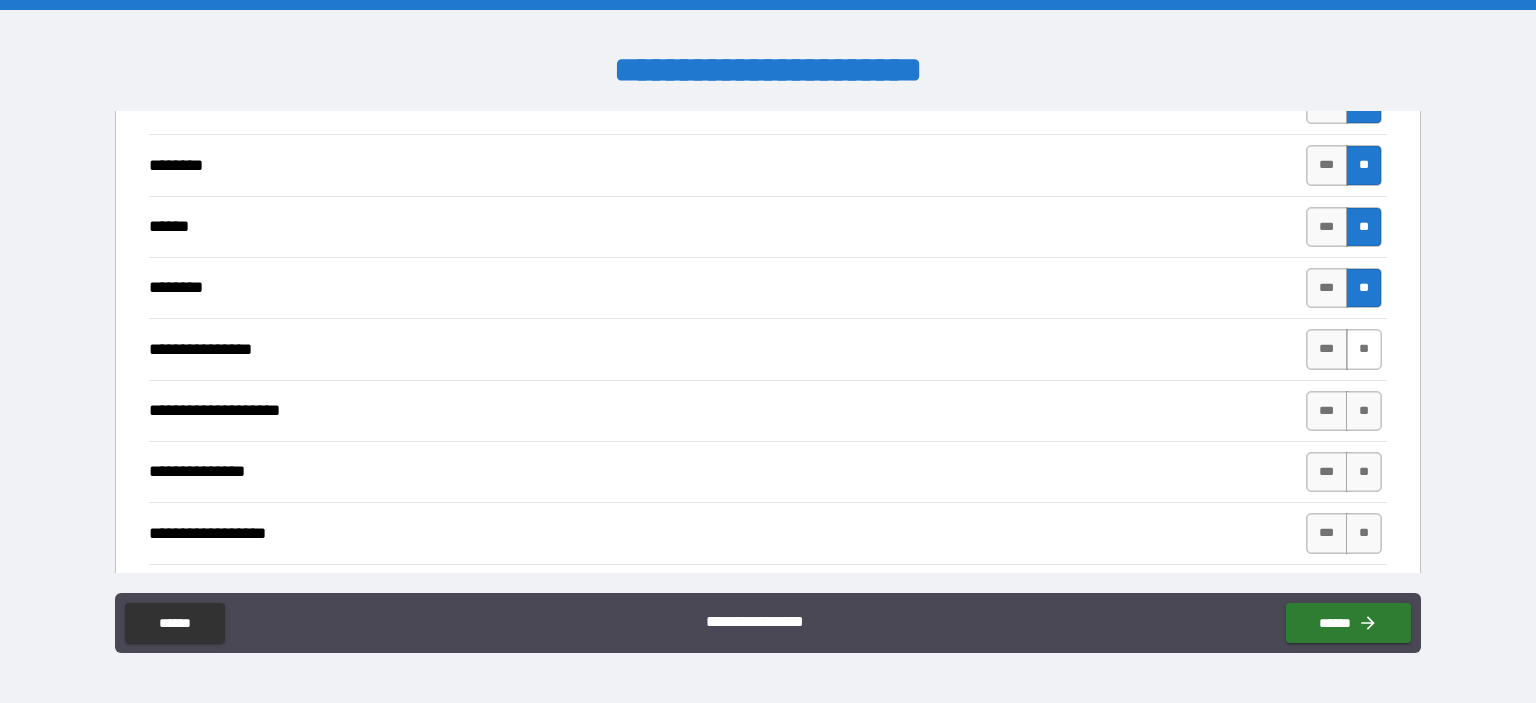 scroll, scrollTop: 1900, scrollLeft: 0, axis: vertical 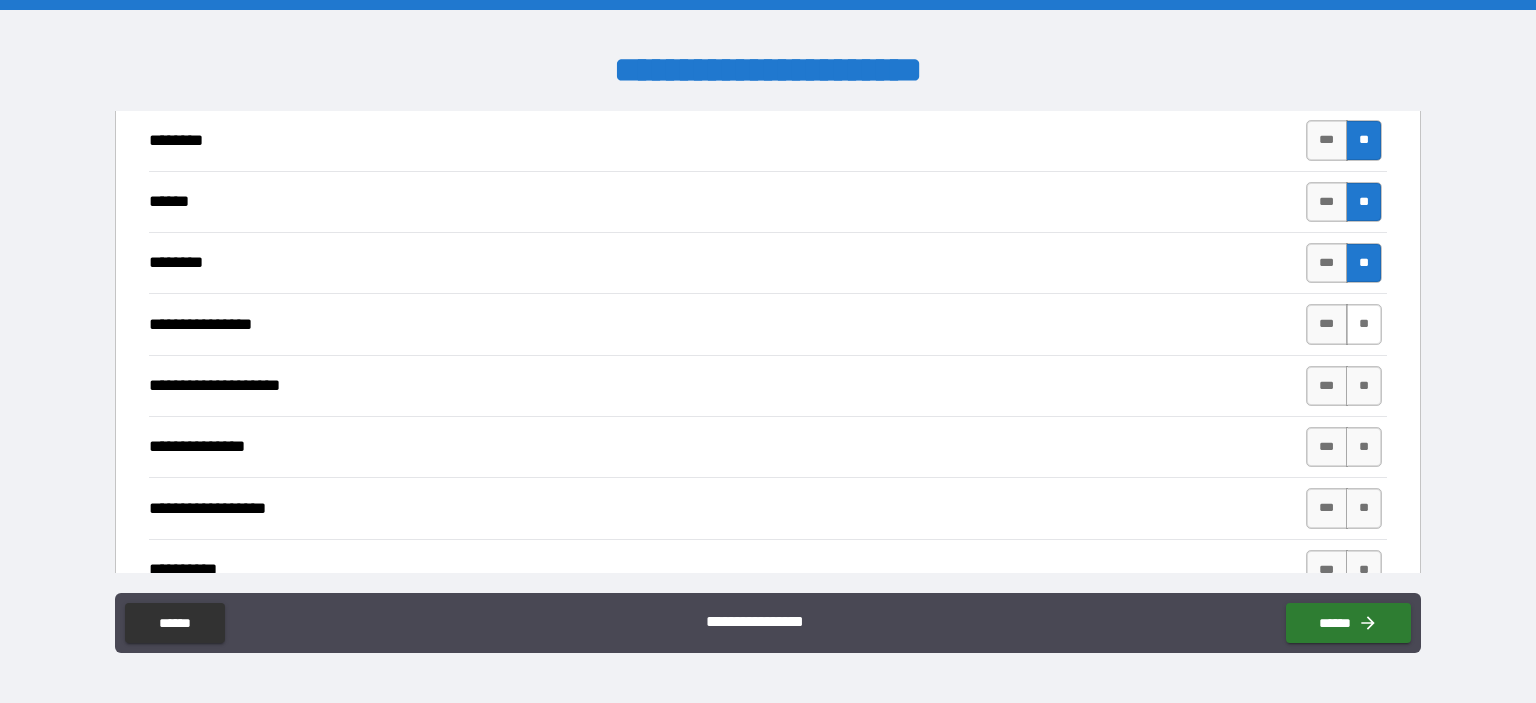 click on "**" at bounding box center (1364, 324) 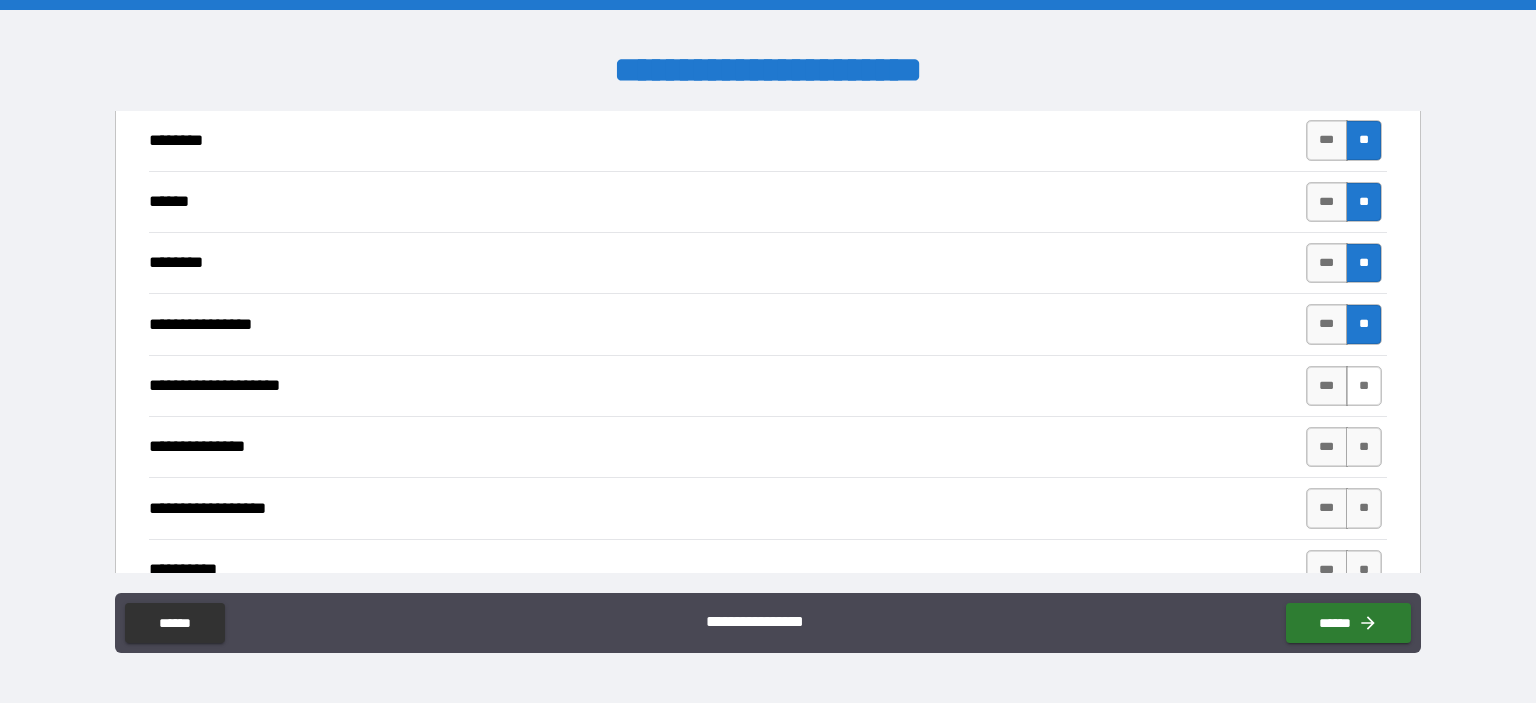 click on "**" at bounding box center [1364, 386] 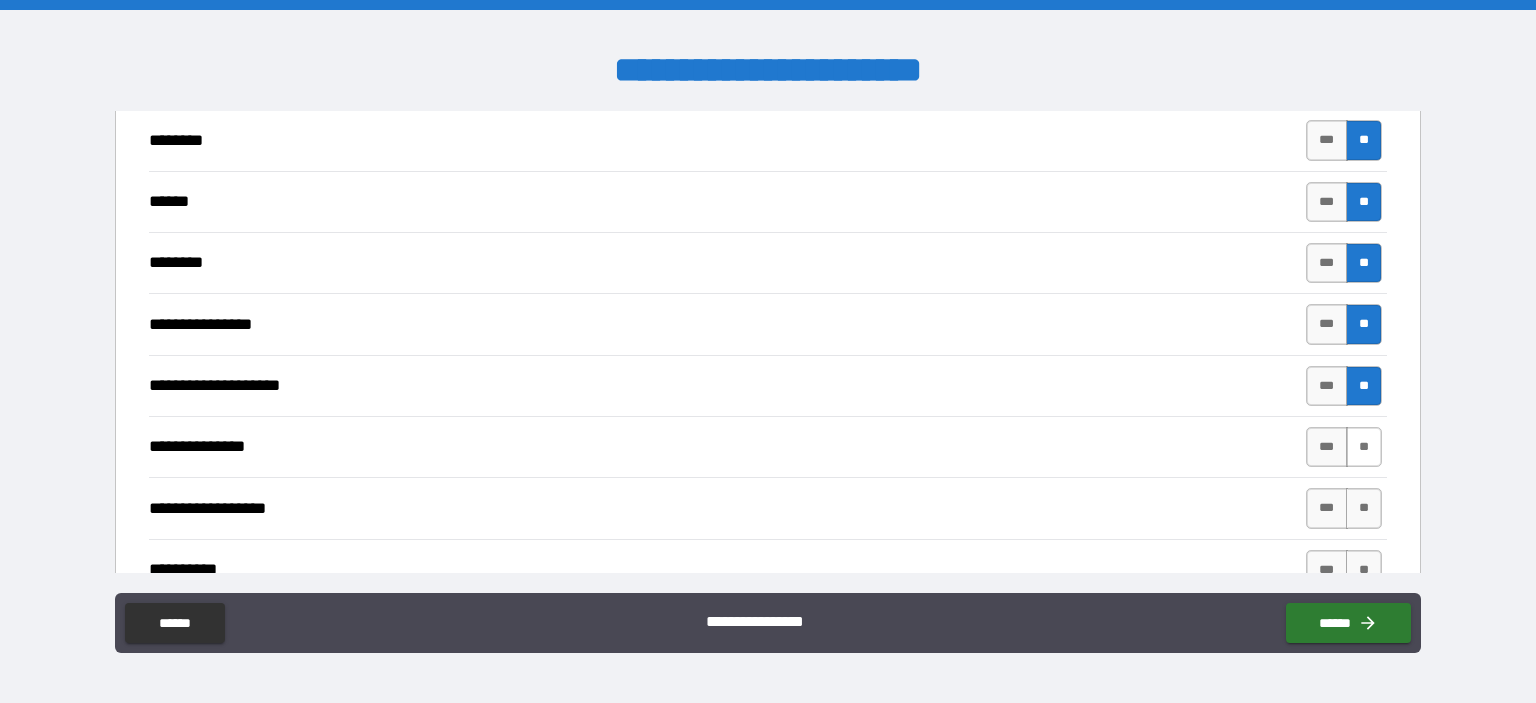 click on "**" at bounding box center [1364, 447] 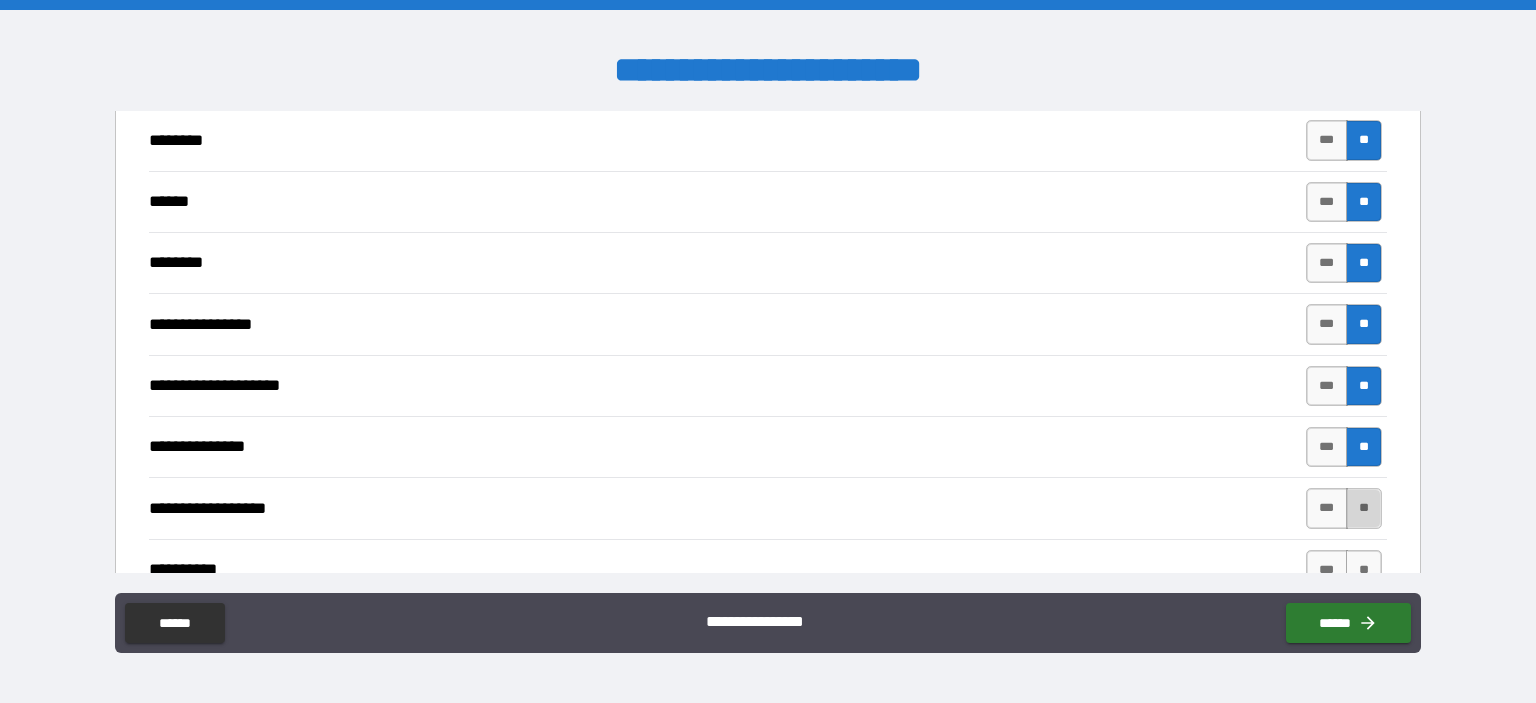 click on "**" at bounding box center [1364, 508] 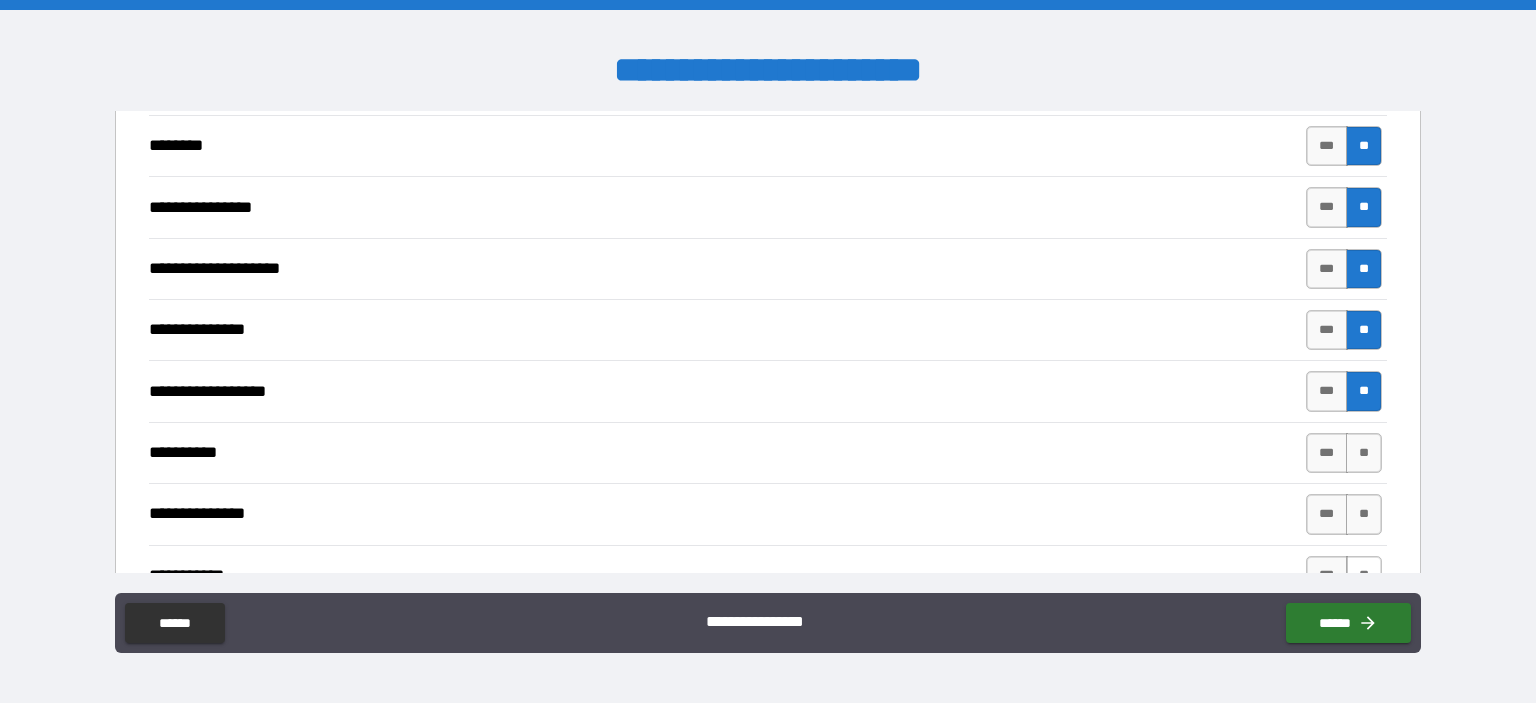 scroll, scrollTop: 2100, scrollLeft: 0, axis: vertical 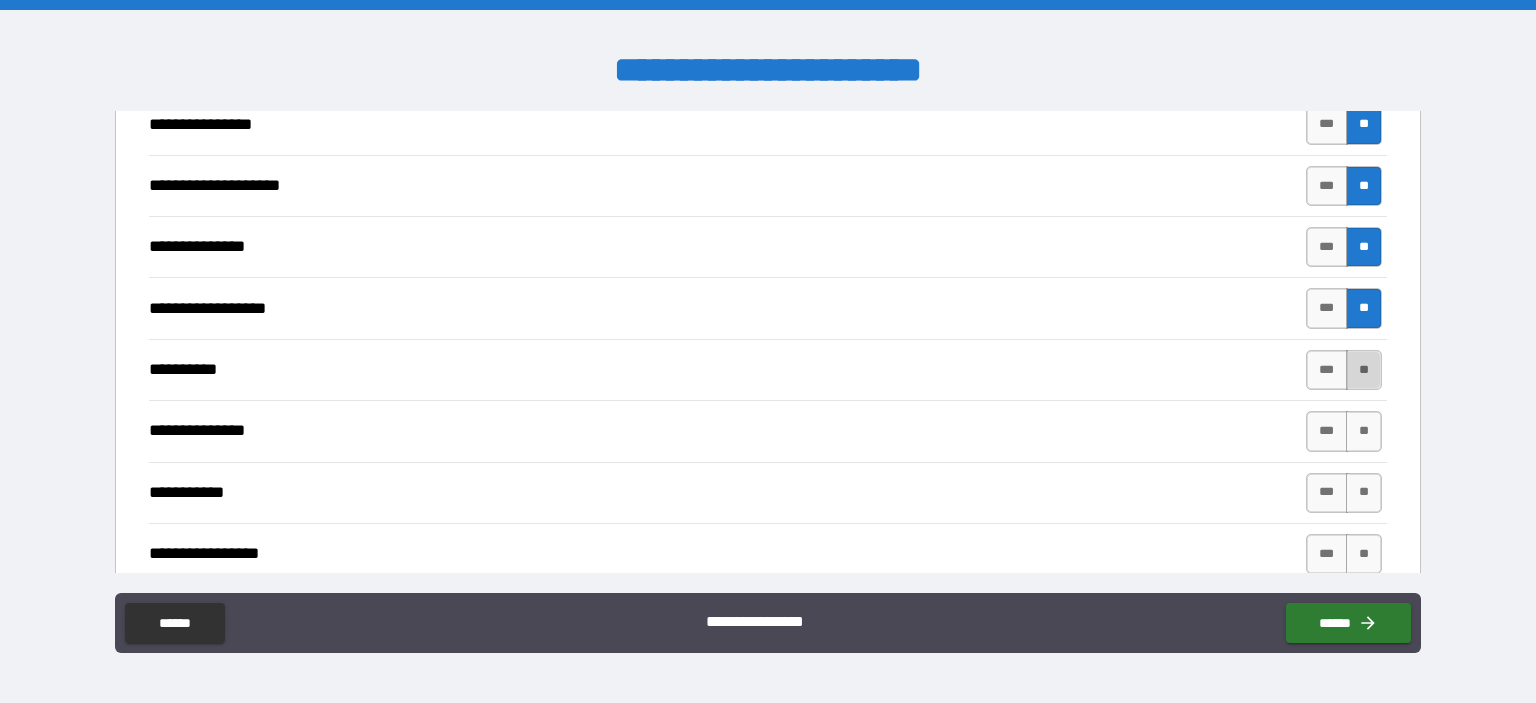 click on "**" at bounding box center [1364, 370] 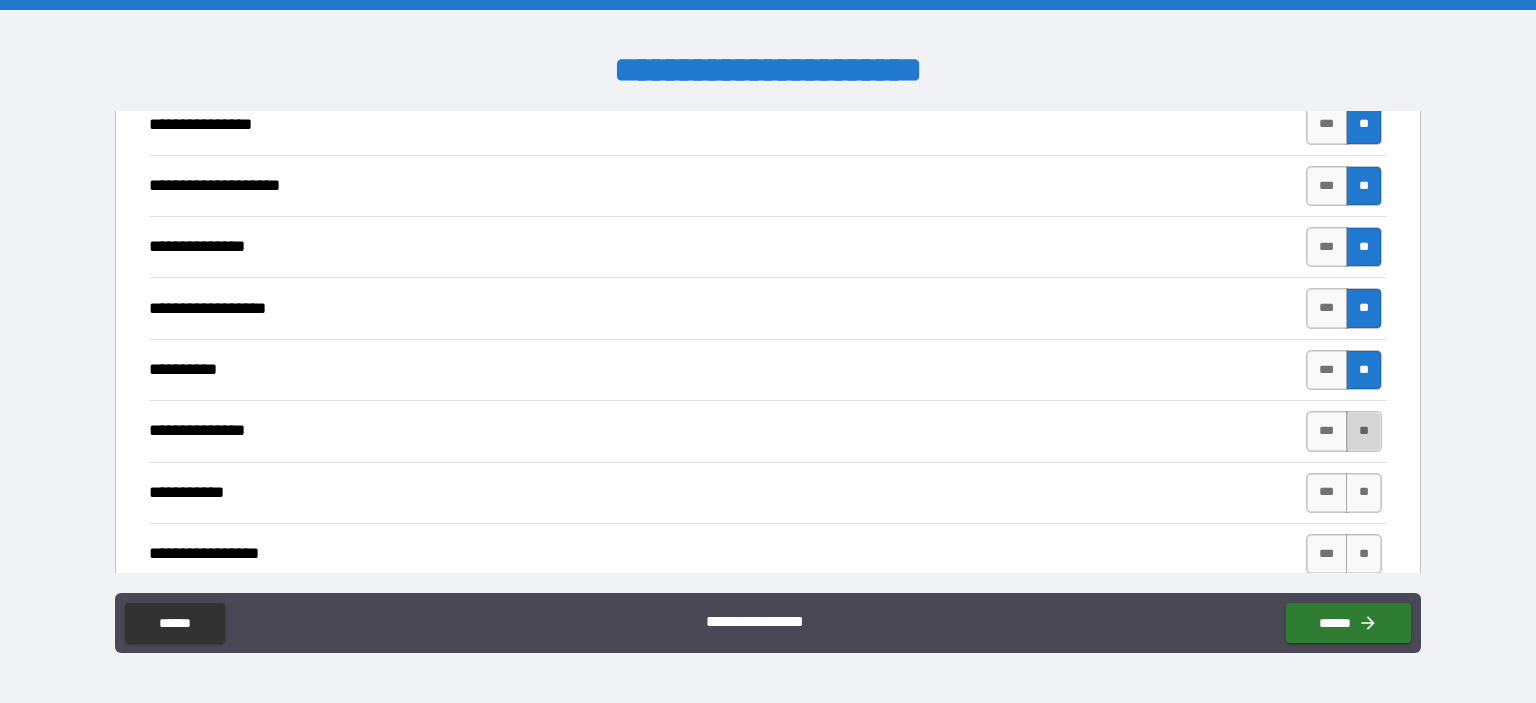 click on "**" at bounding box center (1364, 431) 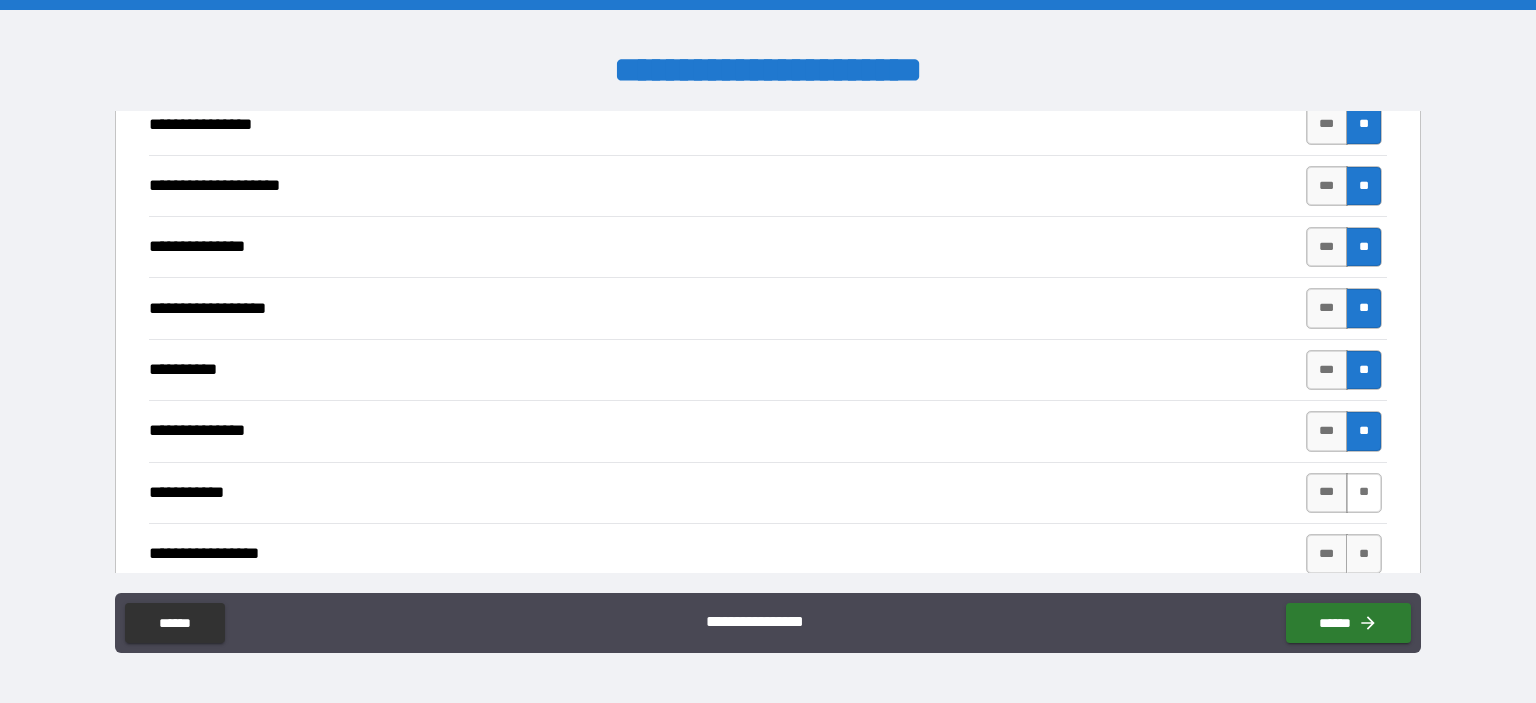 click on "**" at bounding box center [1364, 493] 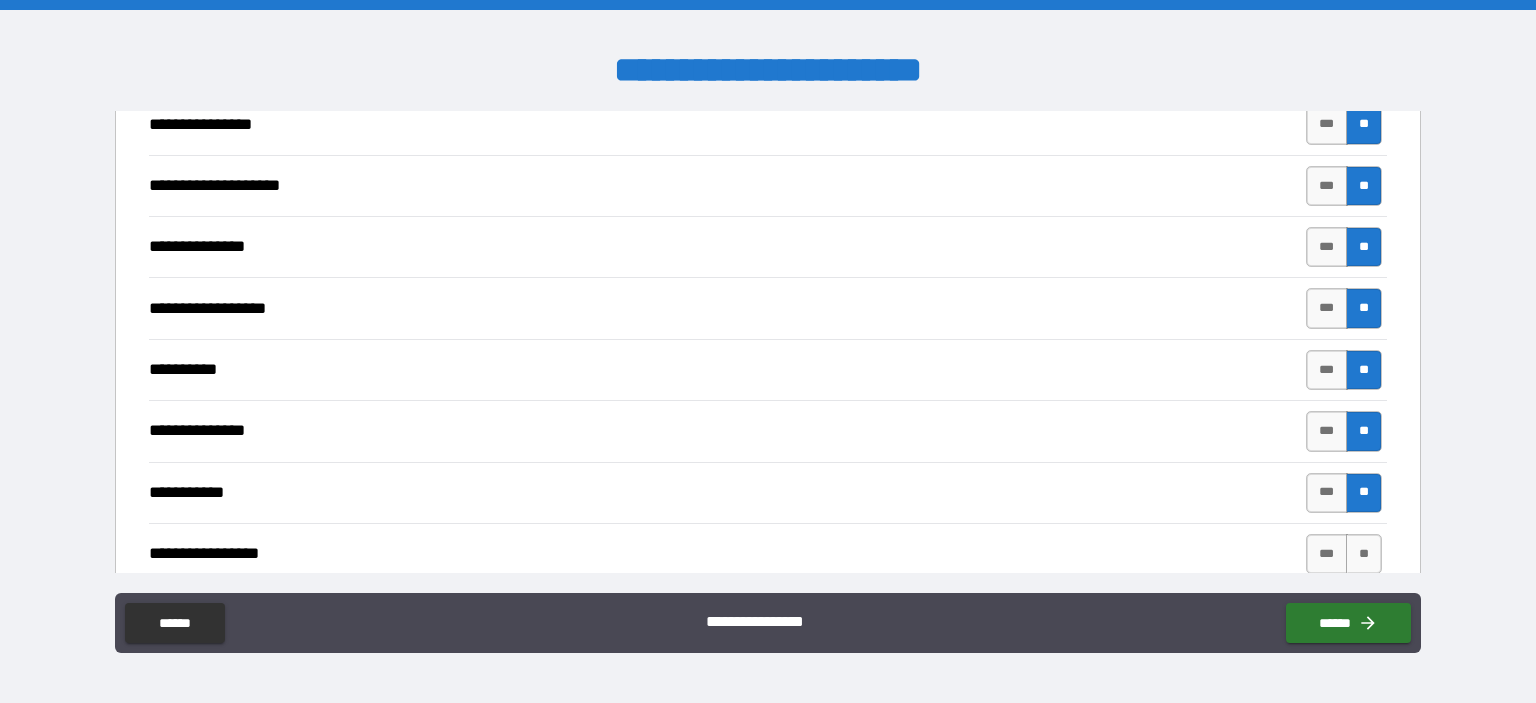 scroll, scrollTop: 2300, scrollLeft: 0, axis: vertical 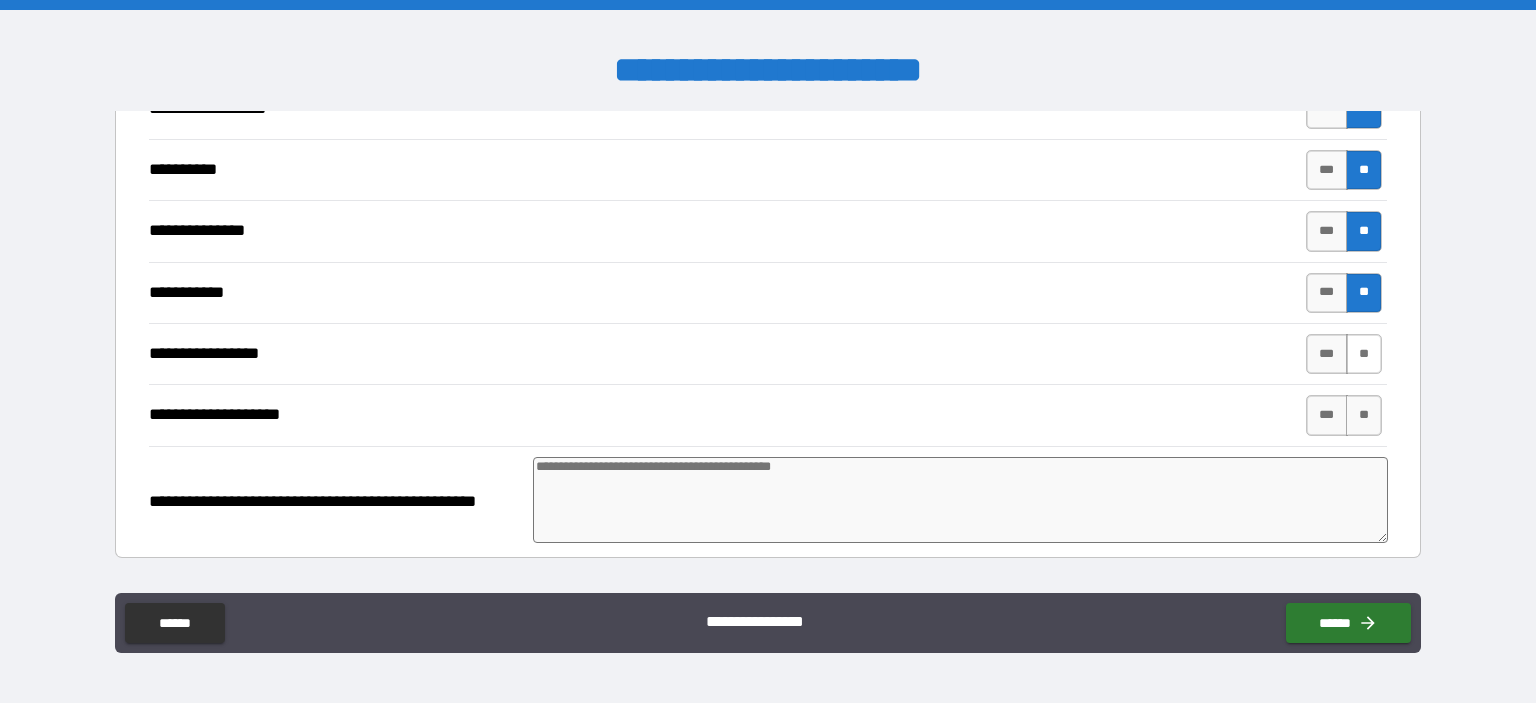 click on "**" at bounding box center [1364, 354] 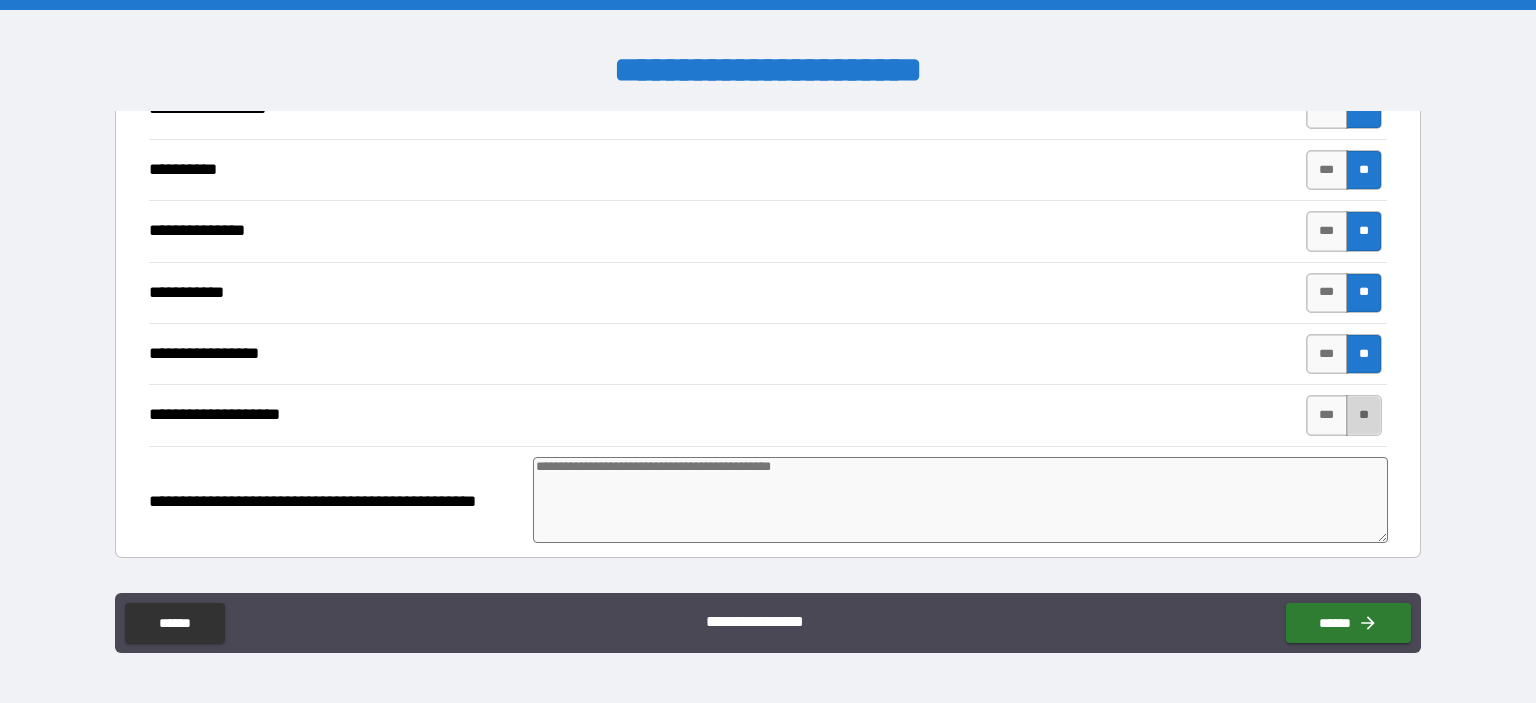 click on "**" at bounding box center [1364, 415] 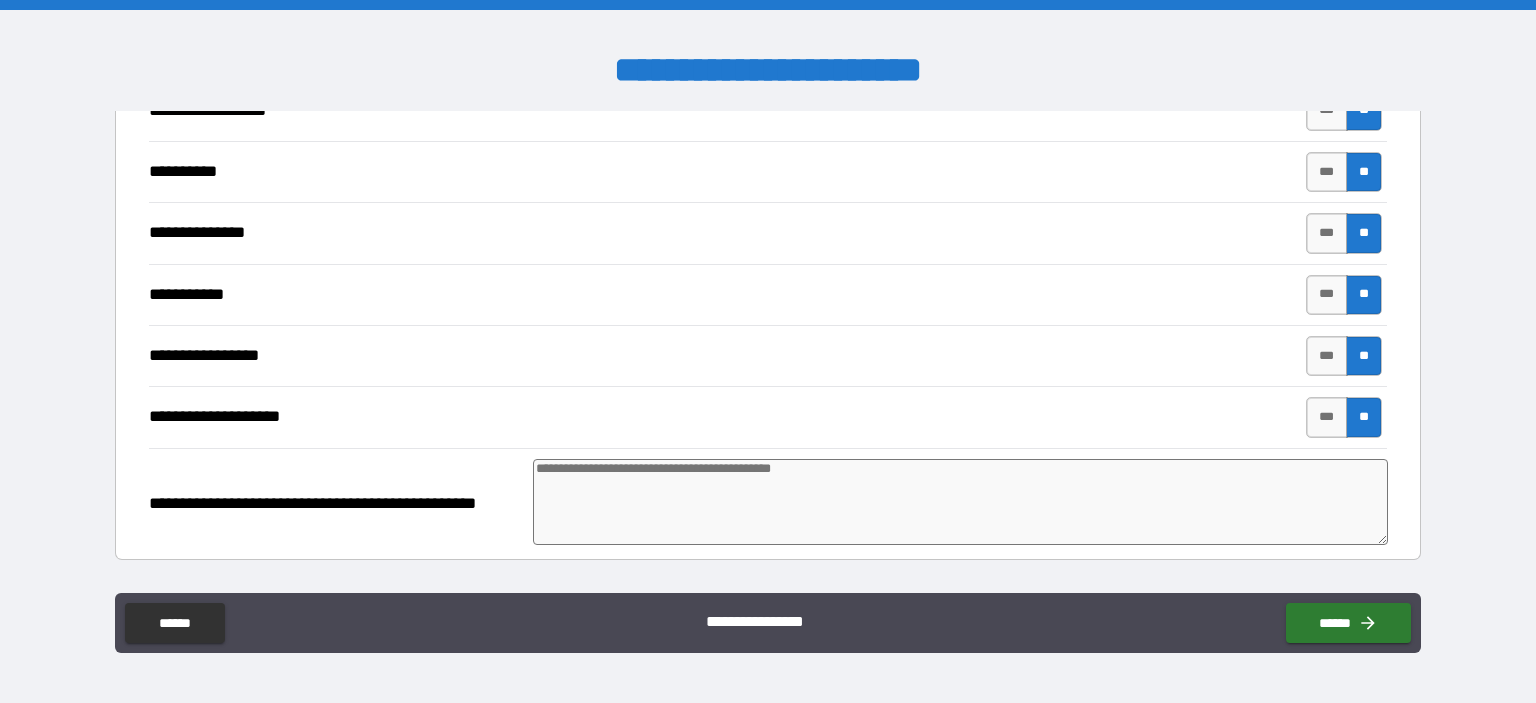 scroll, scrollTop: 2500, scrollLeft: 0, axis: vertical 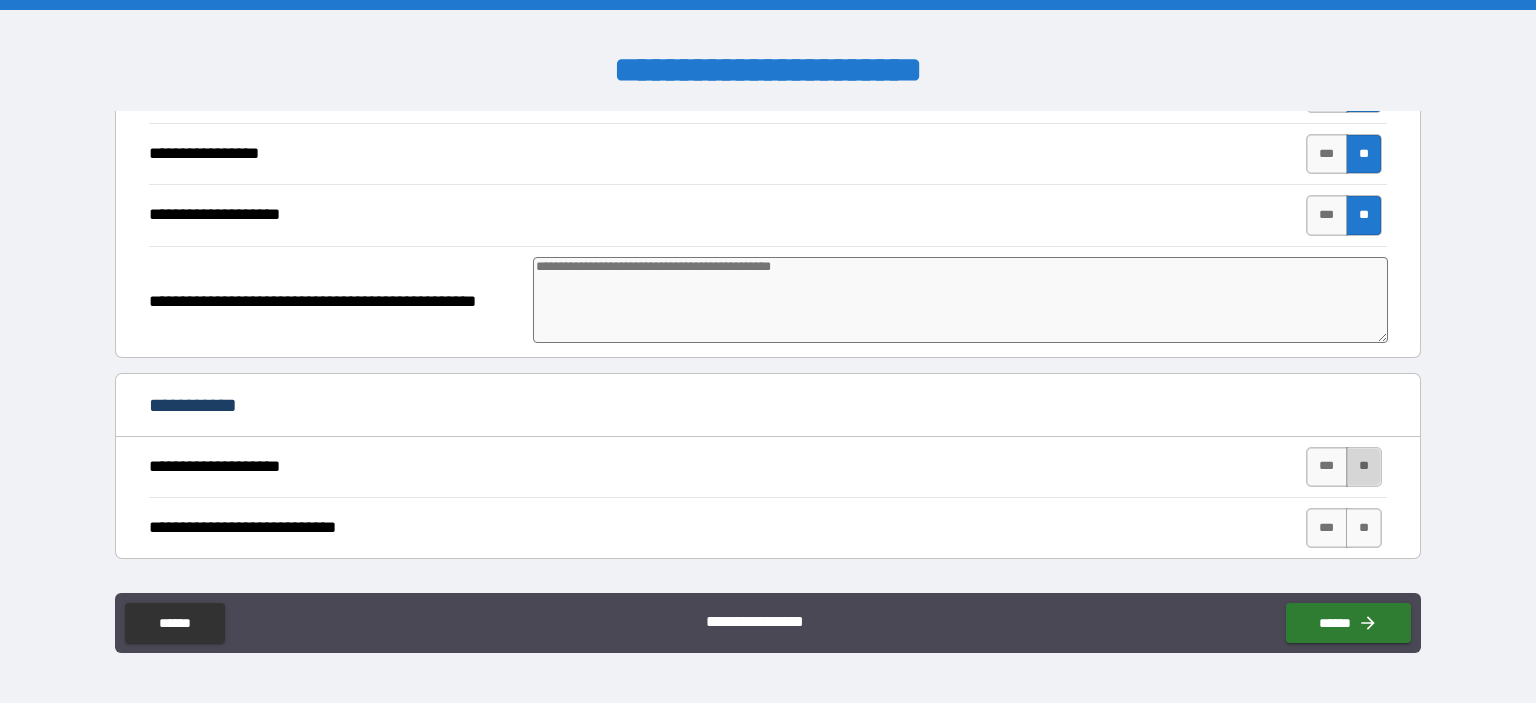 click on "**" at bounding box center [1364, 467] 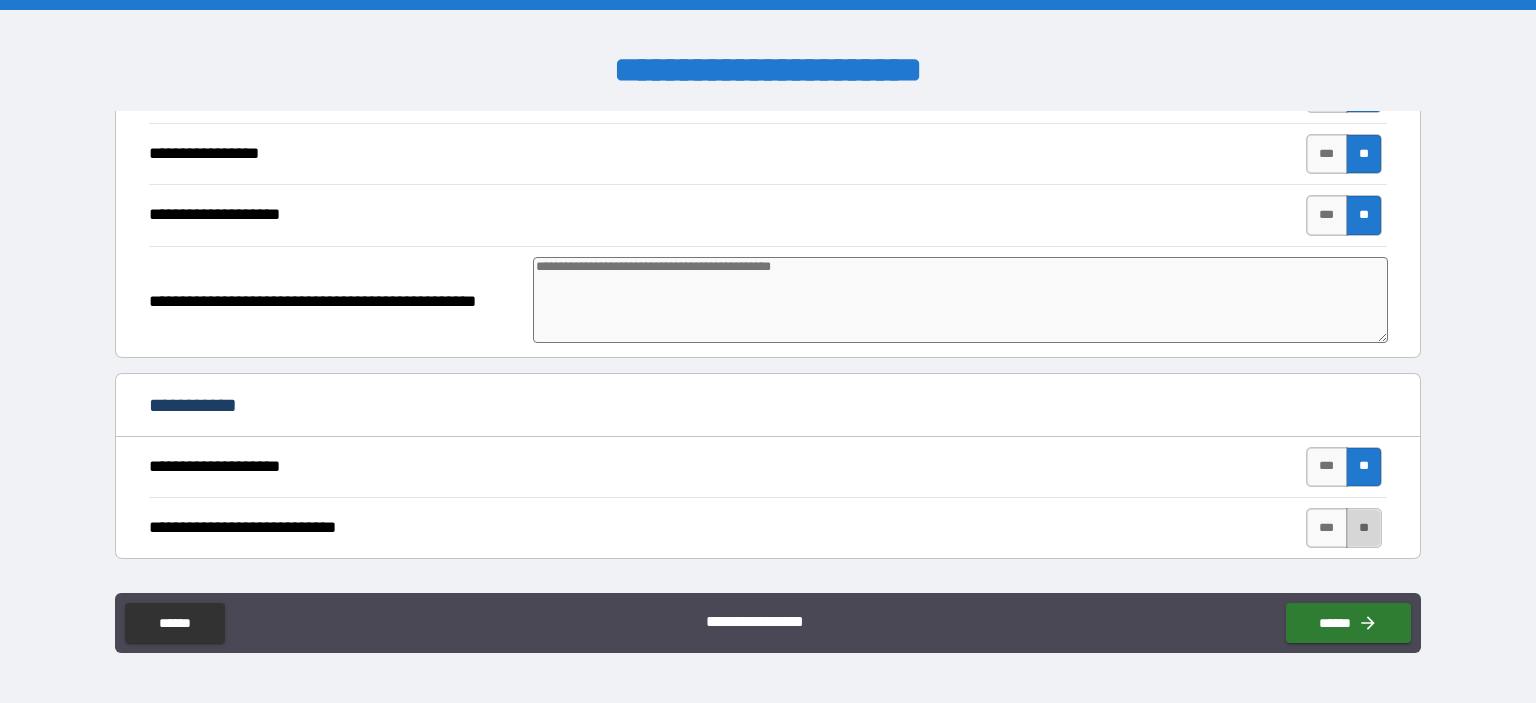 click on "**" at bounding box center [1364, 528] 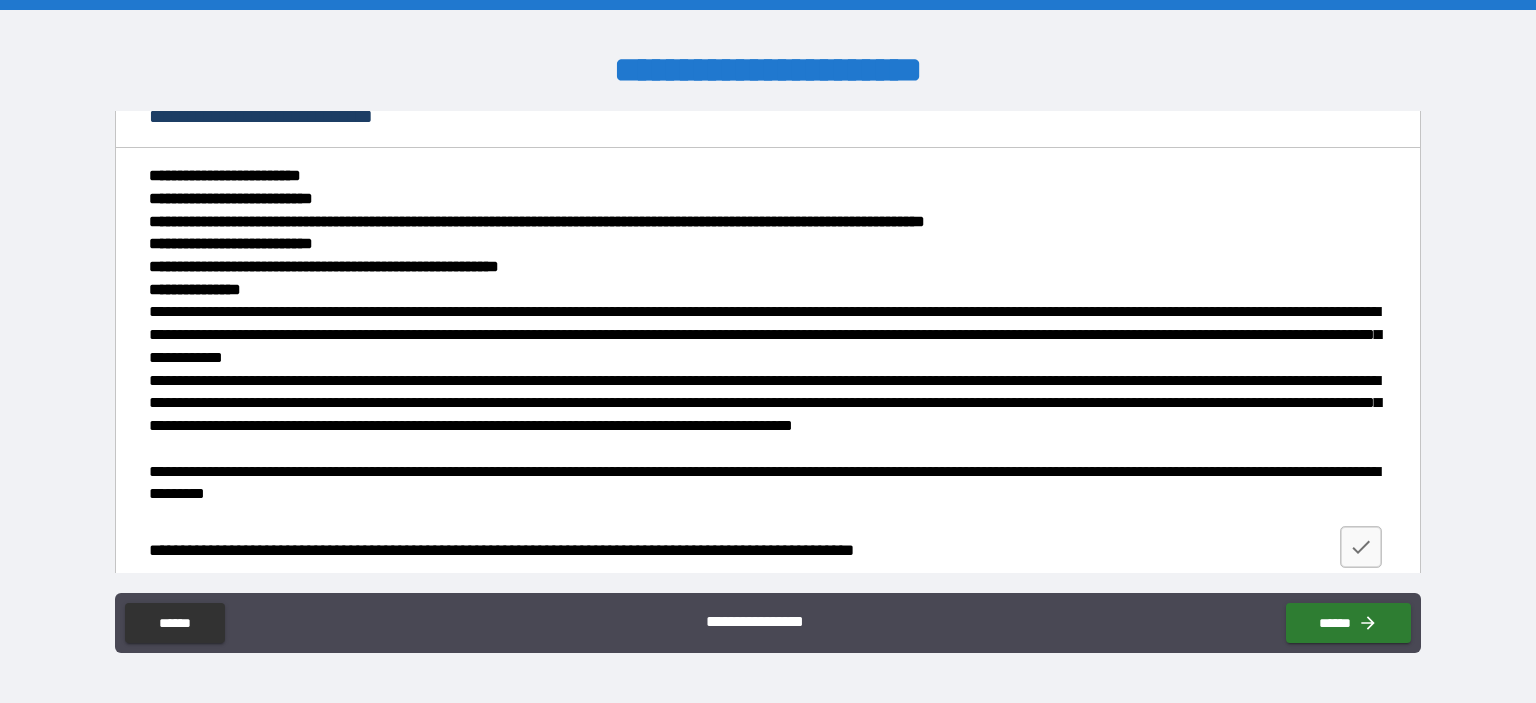scroll, scrollTop: 3581, scrollLeft: 0, axis: vertical 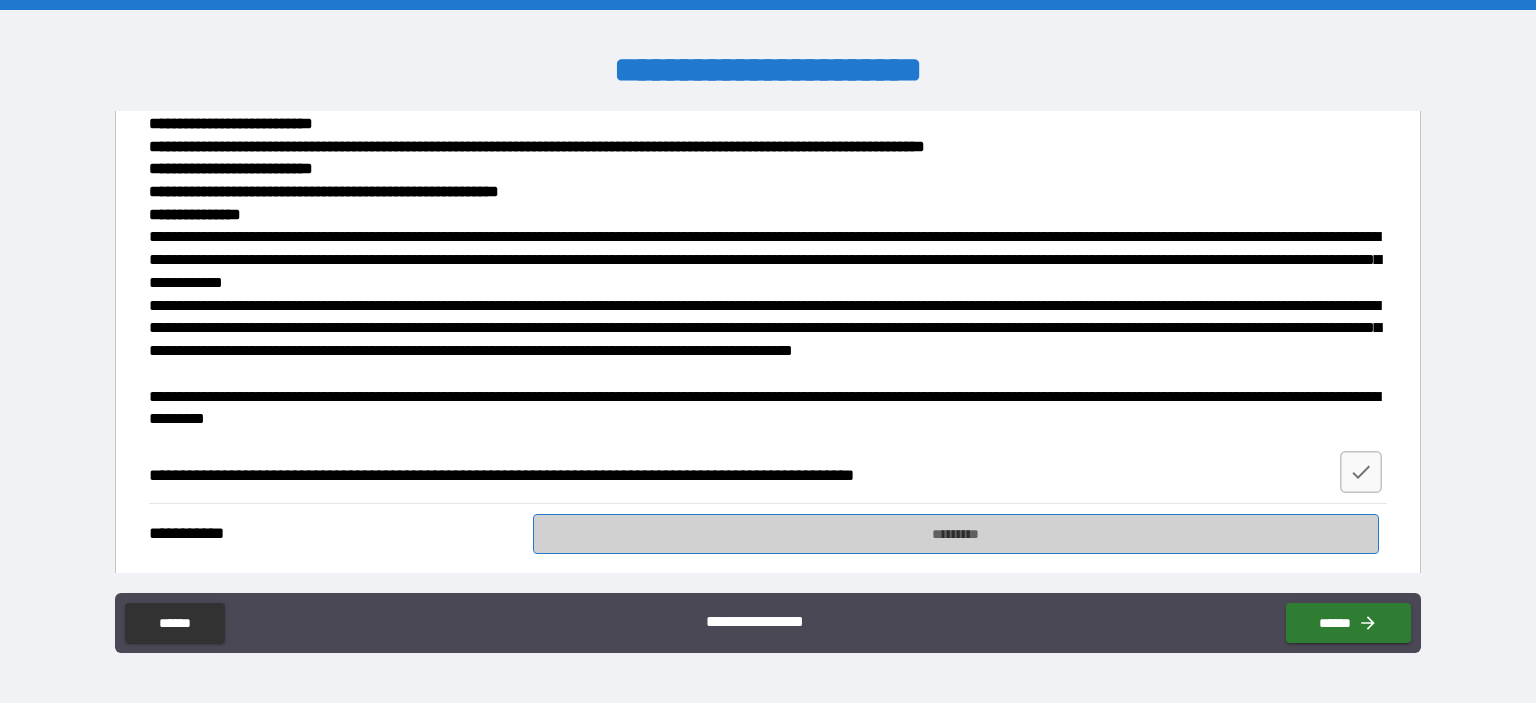 click on "*********" at bounding box center (956, 534) 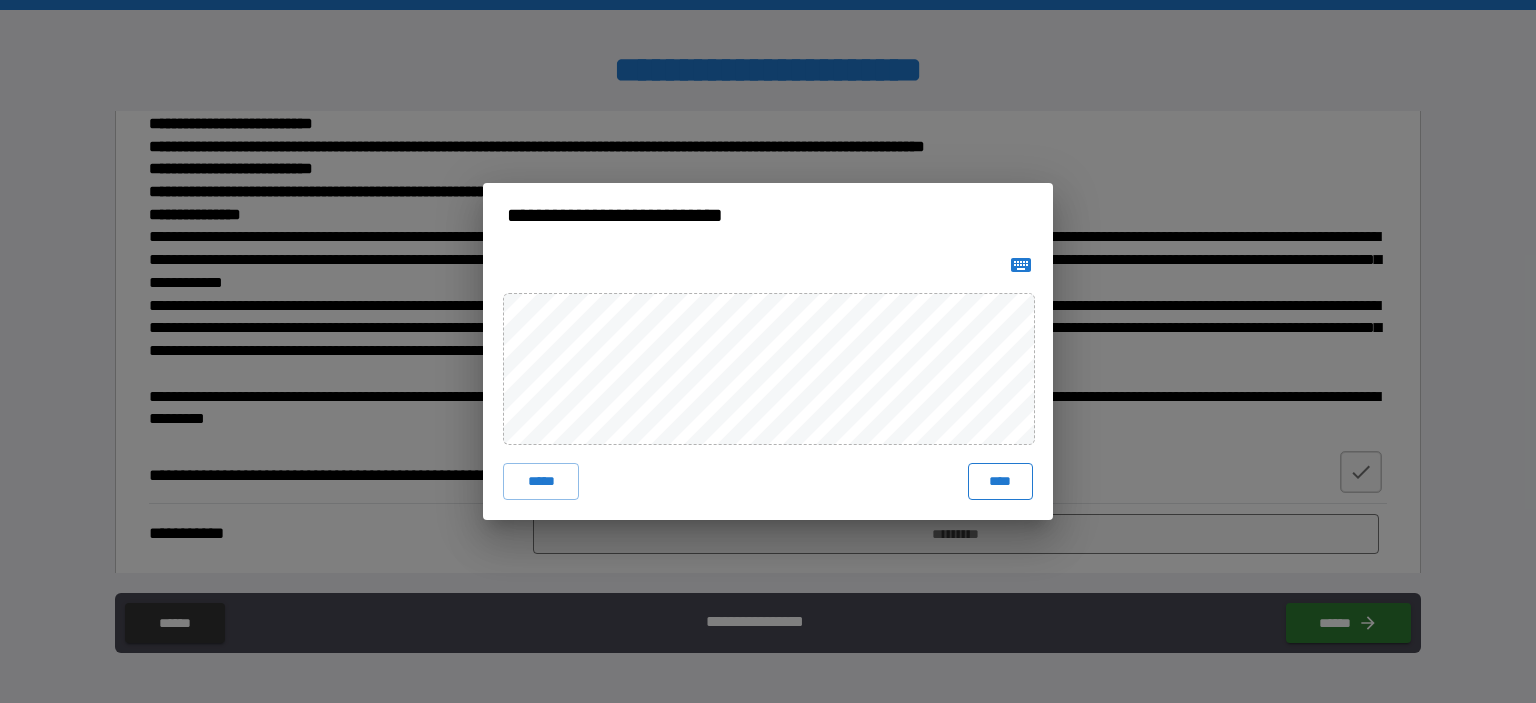 click on "****" at bounding box center [1000, 481] 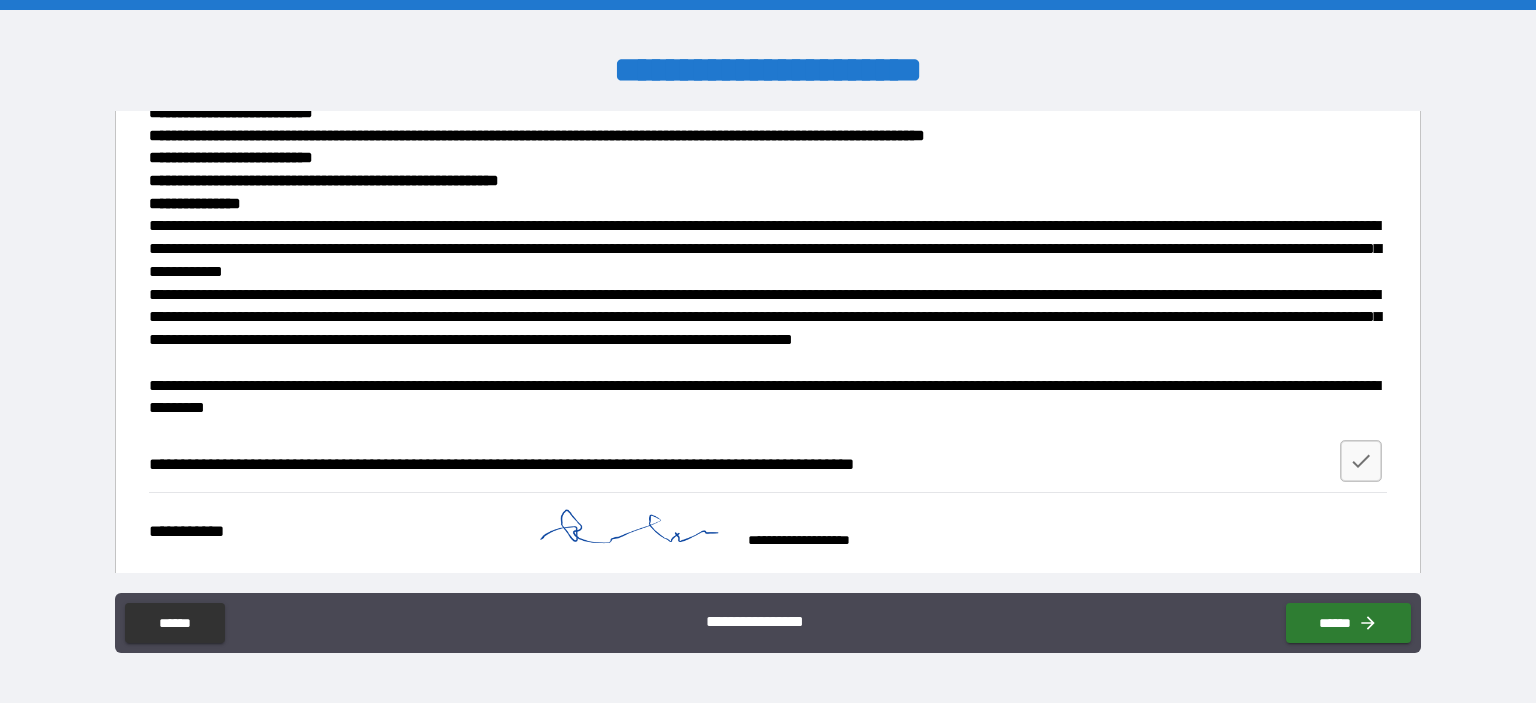 scroll, scrollTop: 3598, scrollLeft: 0, axis: vertical 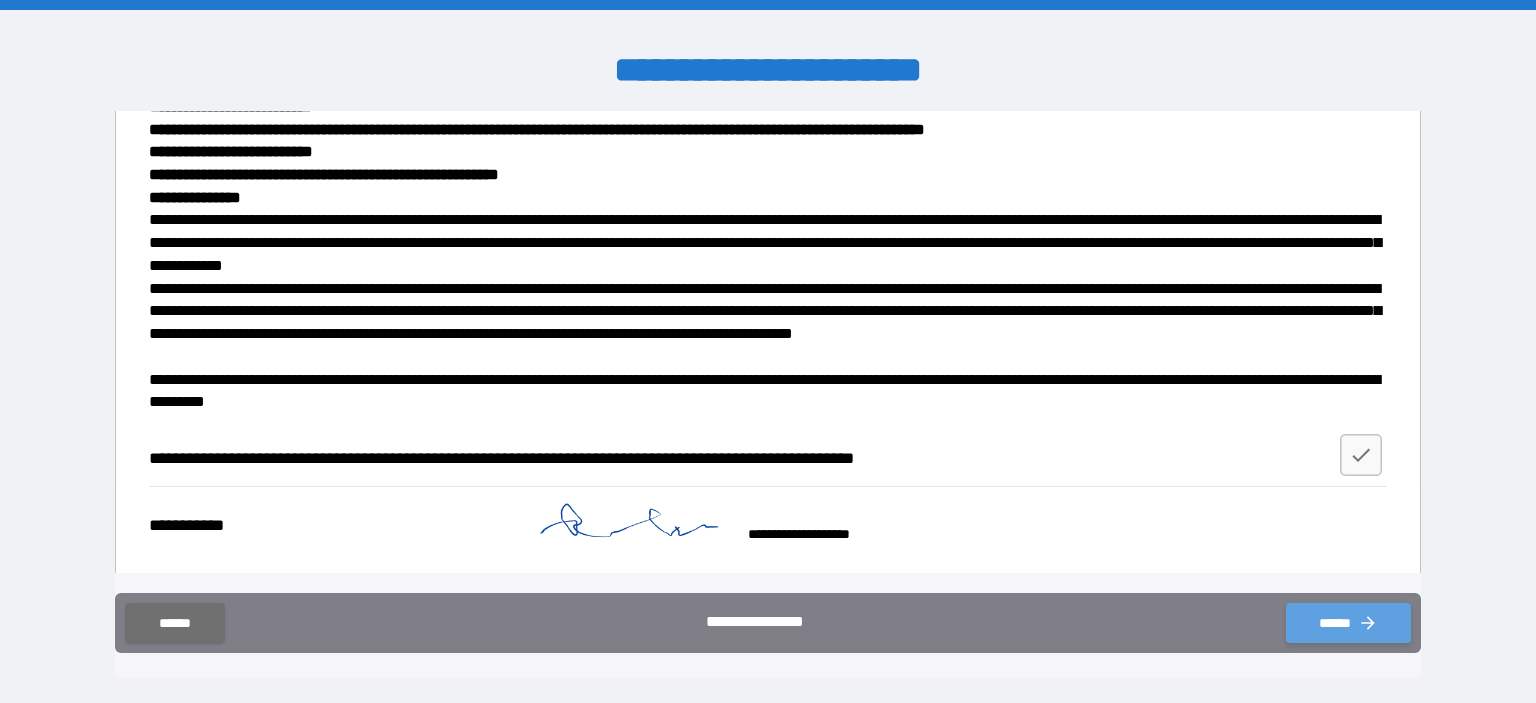 click on "******" at bounding box center (1348, 623) 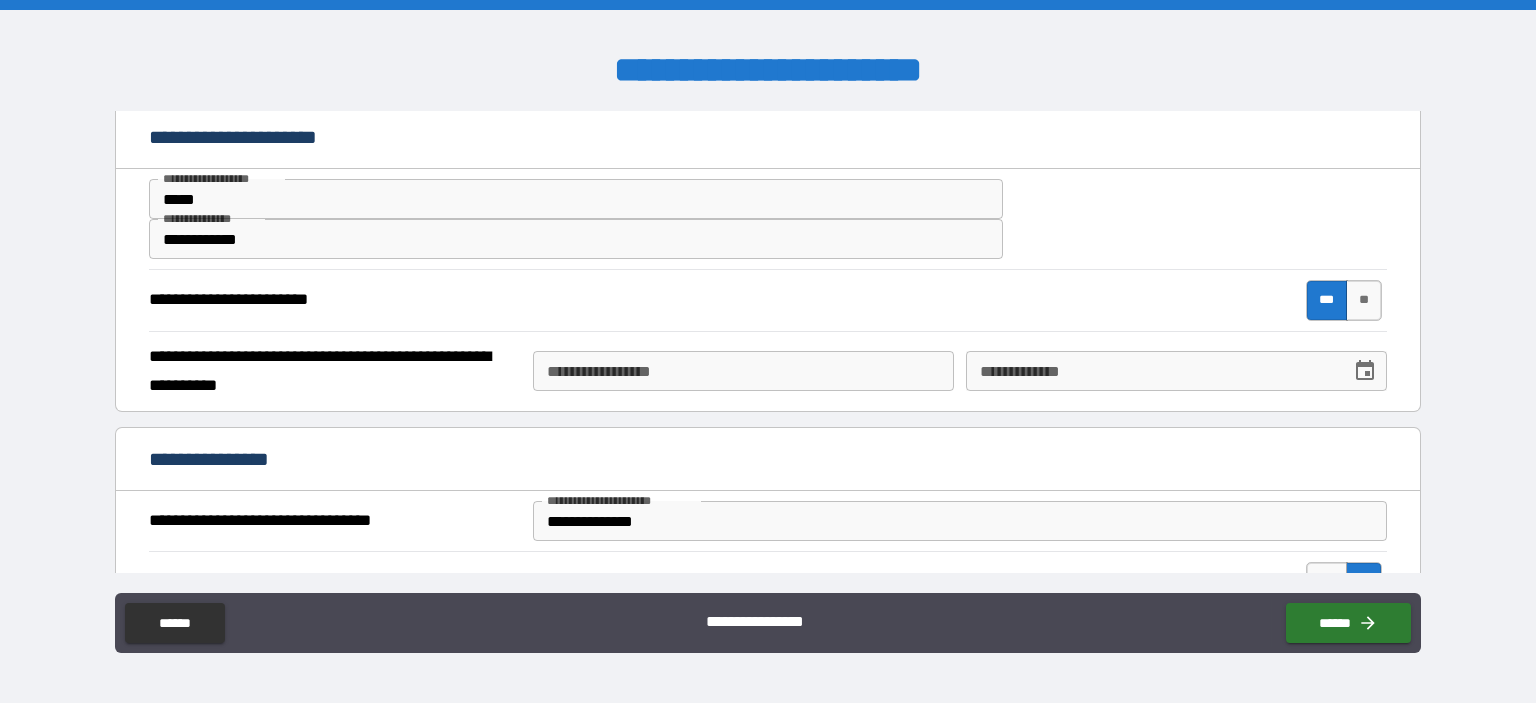 scroll, scrollTop: 198, scrollLeft: 0, axis: vertical 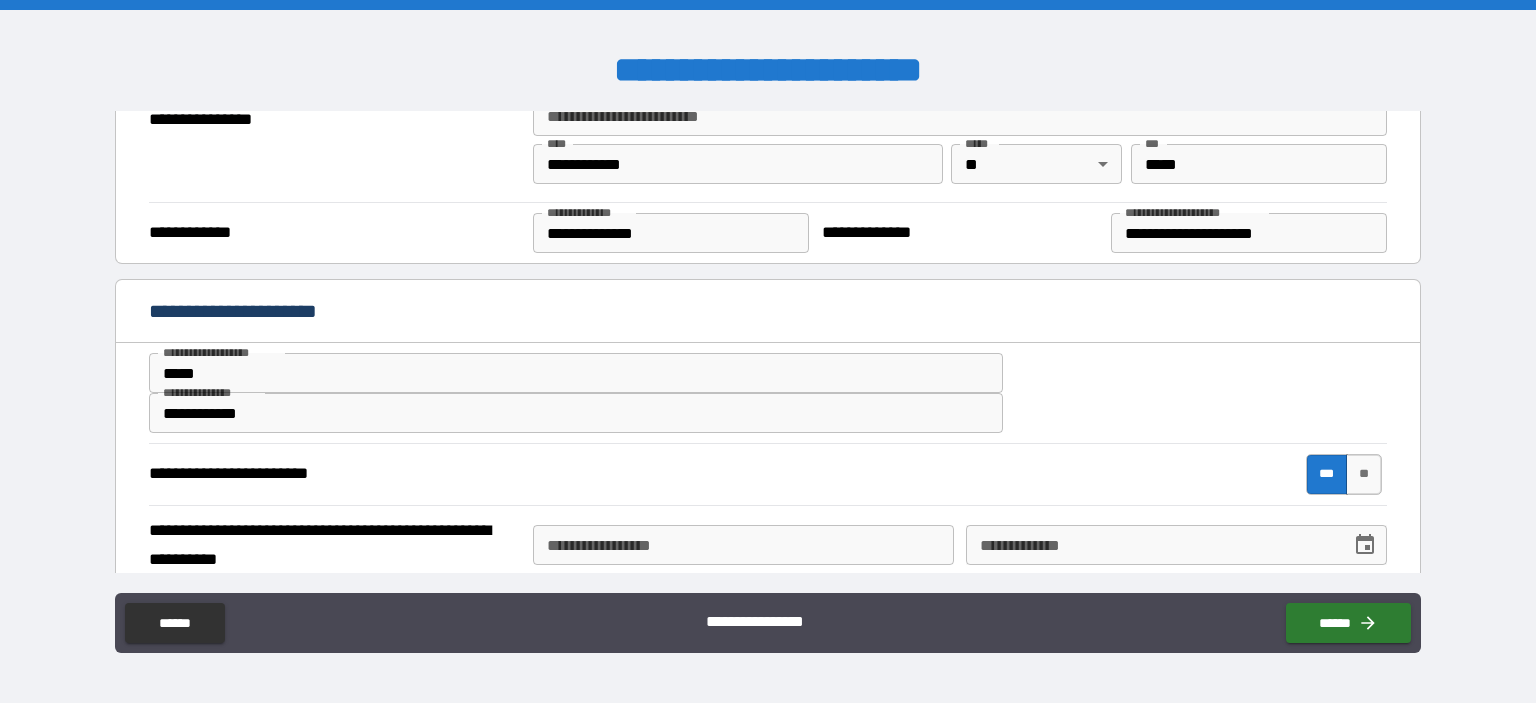 click on "**********" at bounding box center [768, 473] 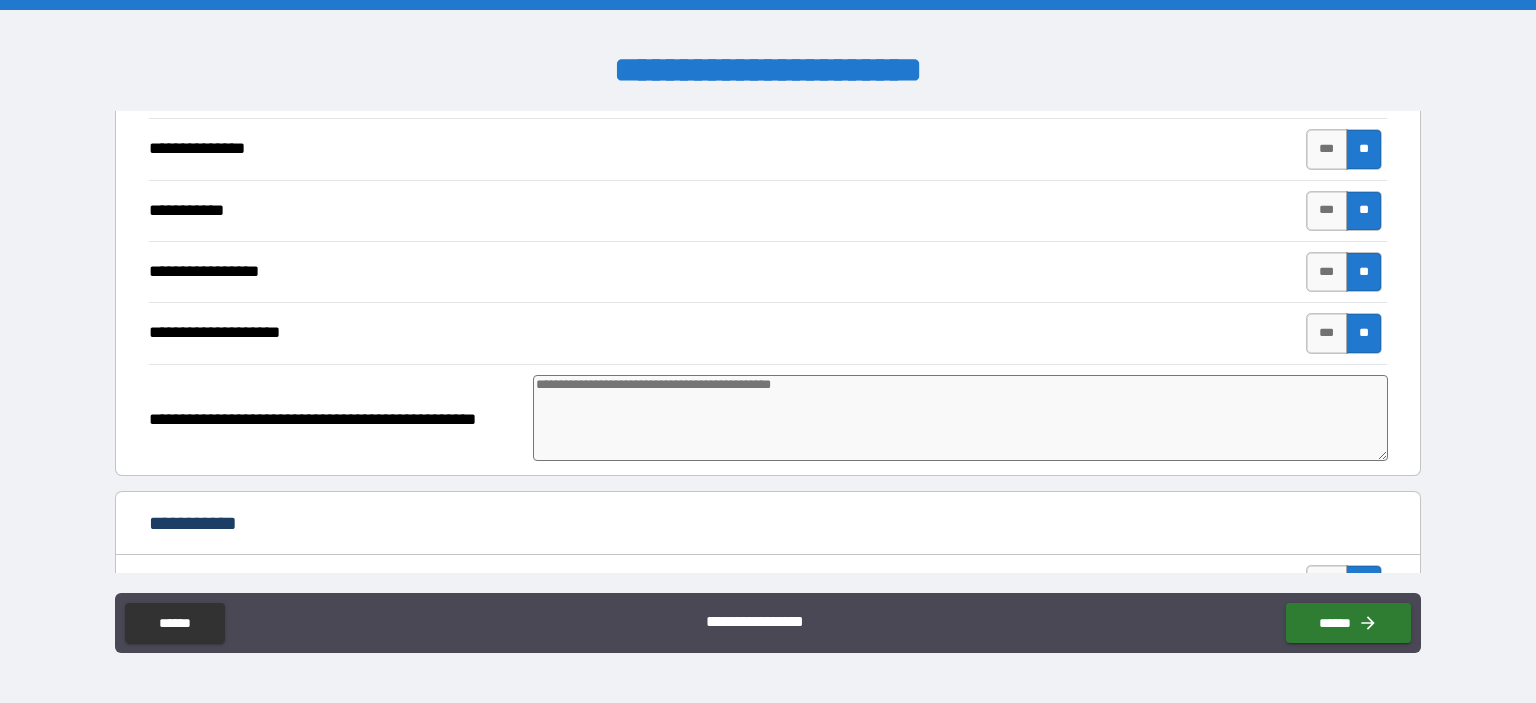 scroll, scrollTop: 2398, scrollLeft: 0, axis: vertical 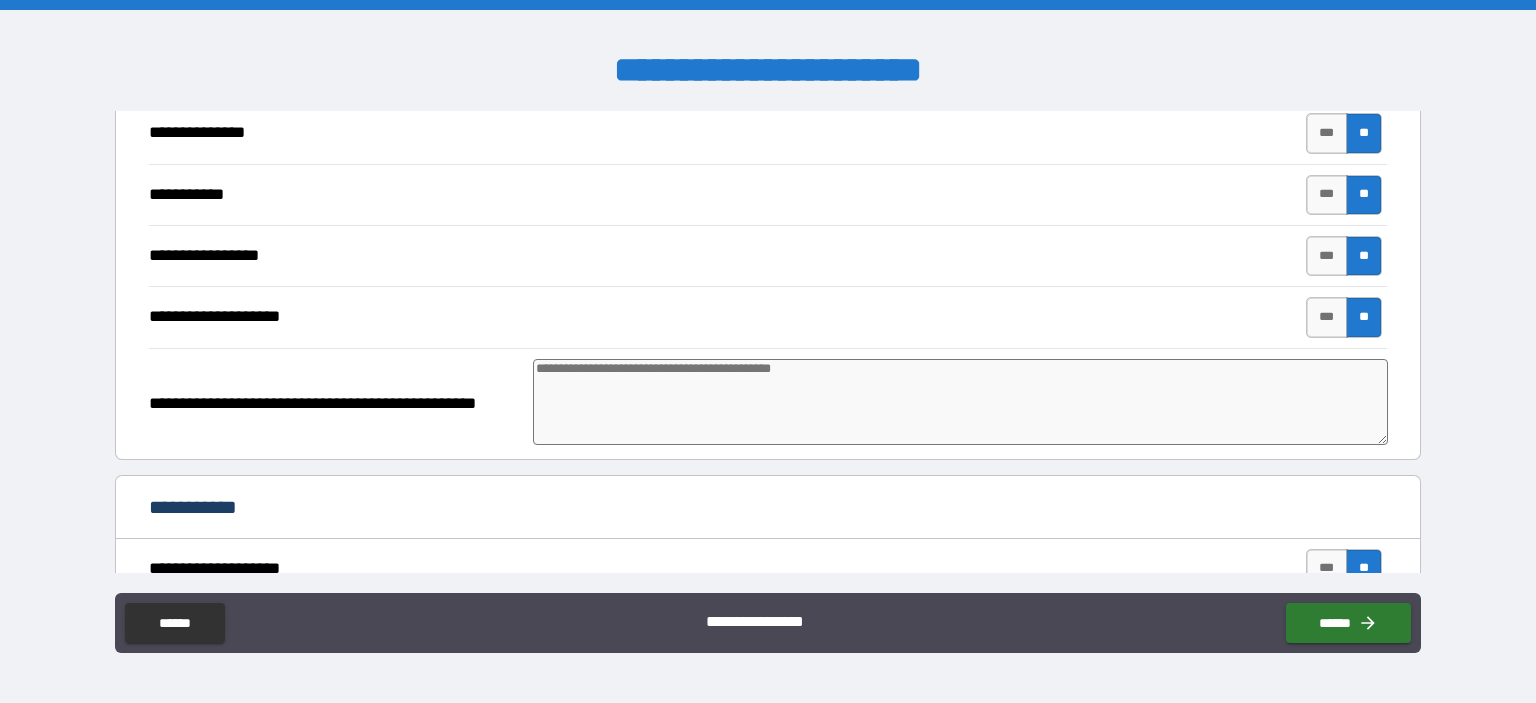 click at bounding box center (961, 402) 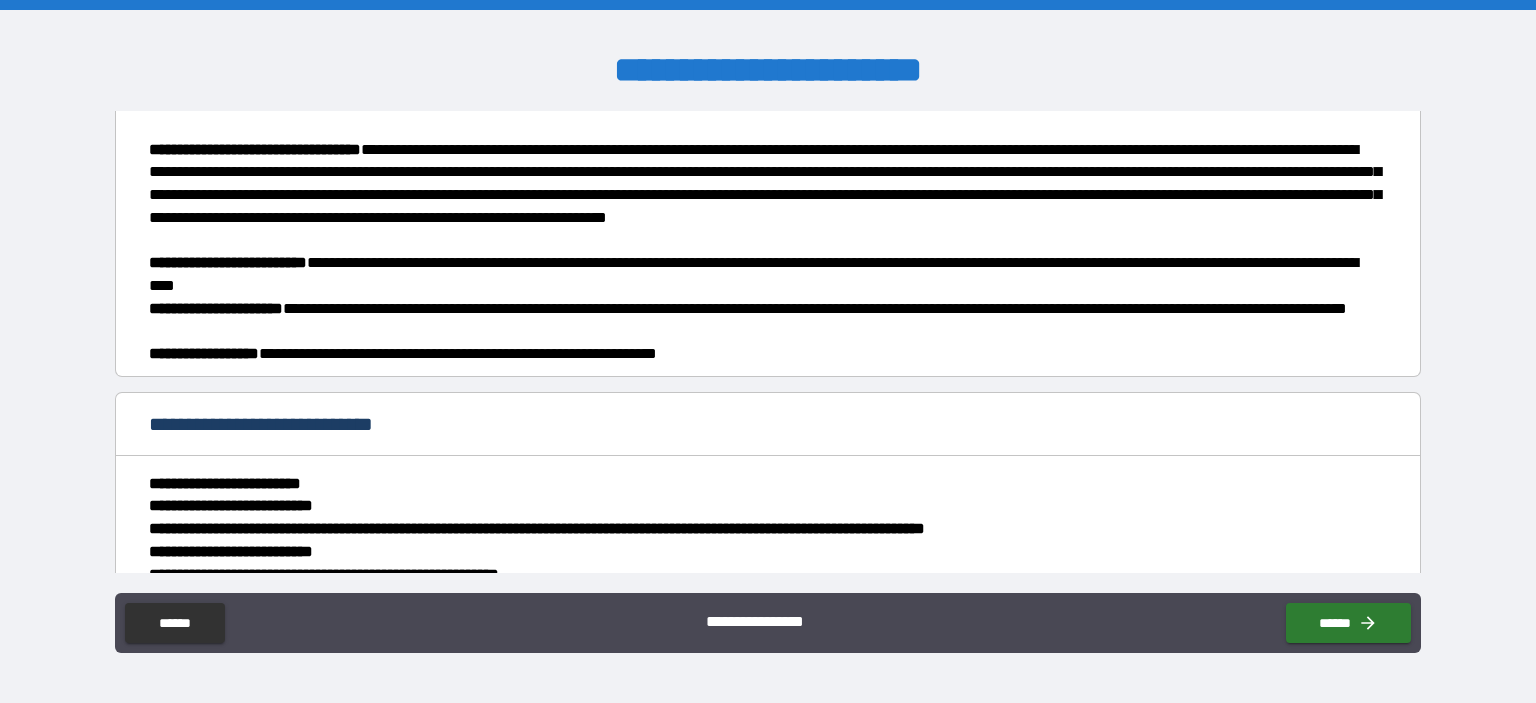 scroll, scrollTop: 3598, scrollLeft: 0, axis: vertical 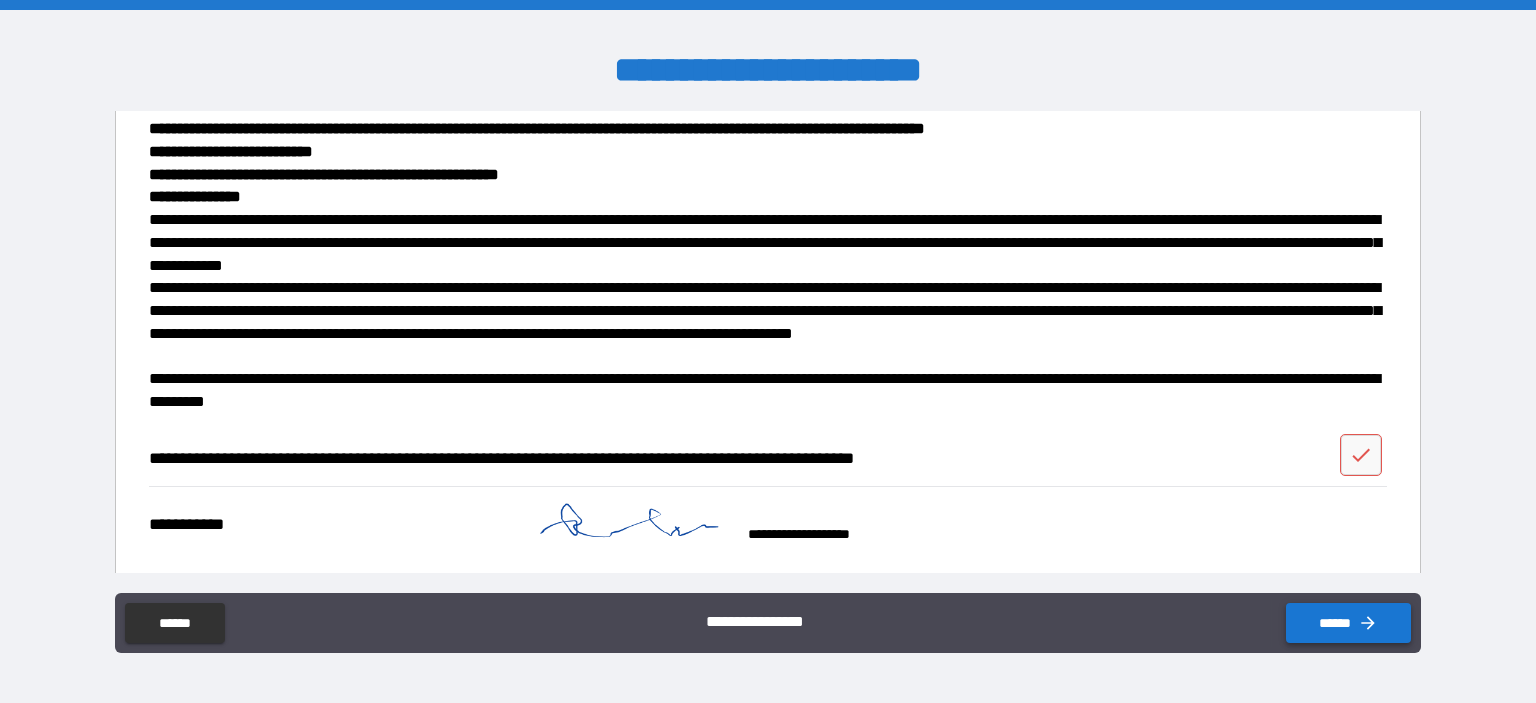 type on "***" 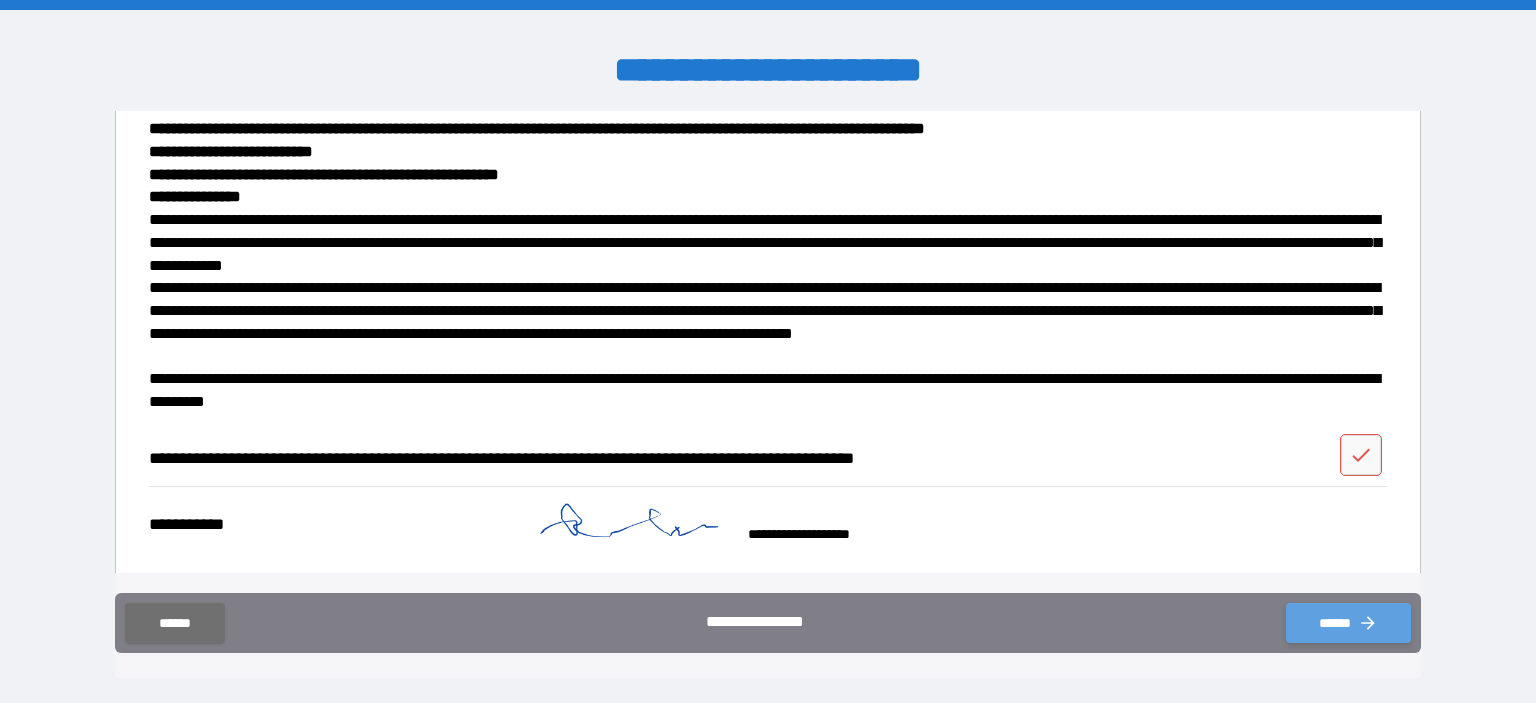 click on "******" at bounding box center [1348, 623] 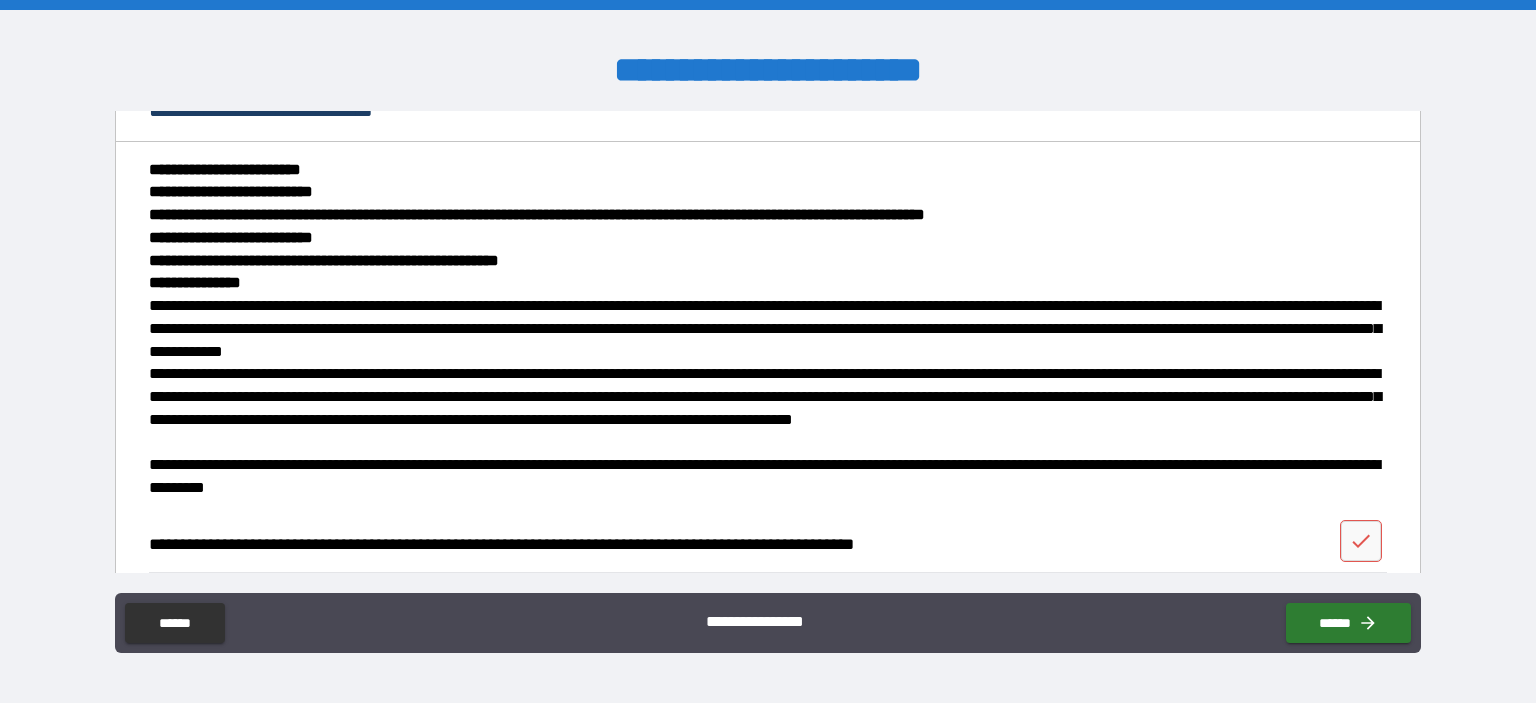scroll, scrollTop: 3598, scrollLeft: 0, axis: vertical 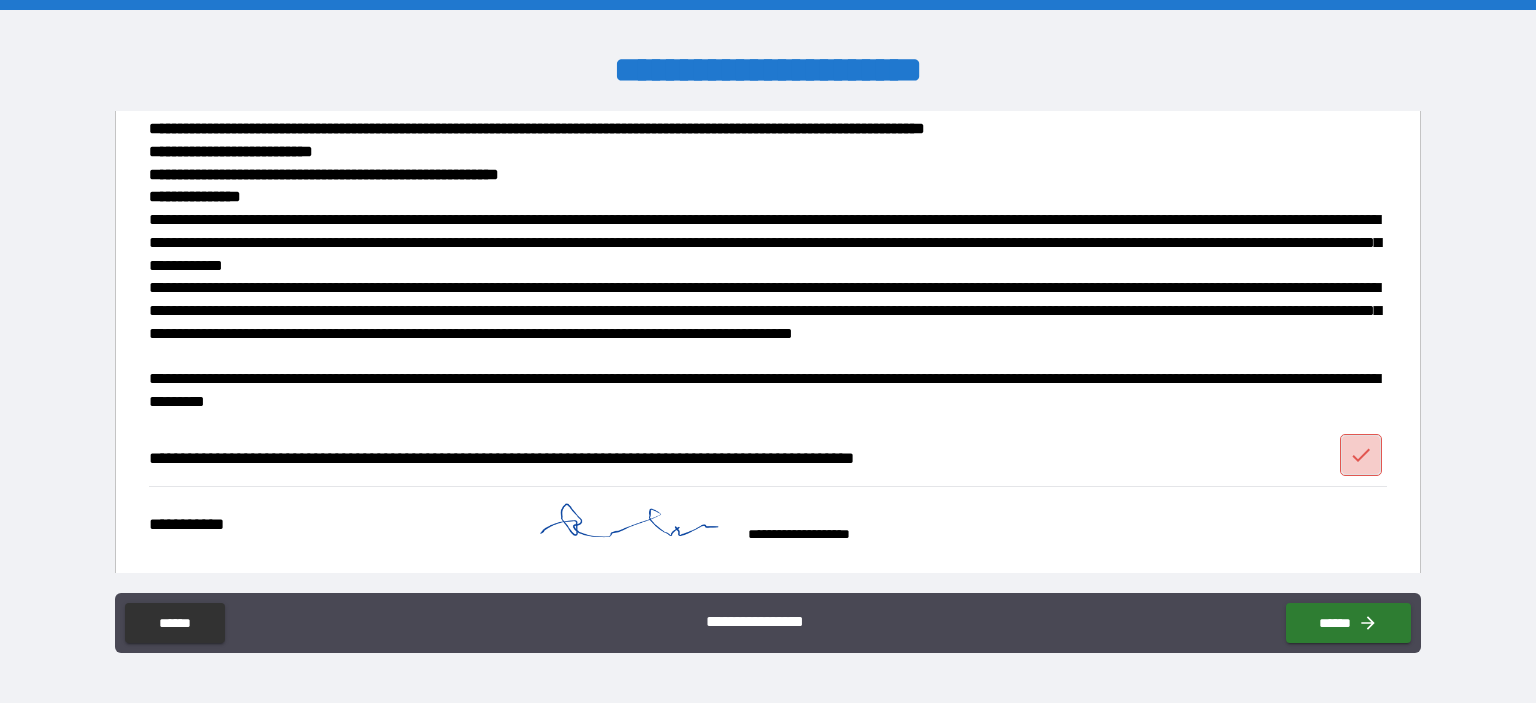 click 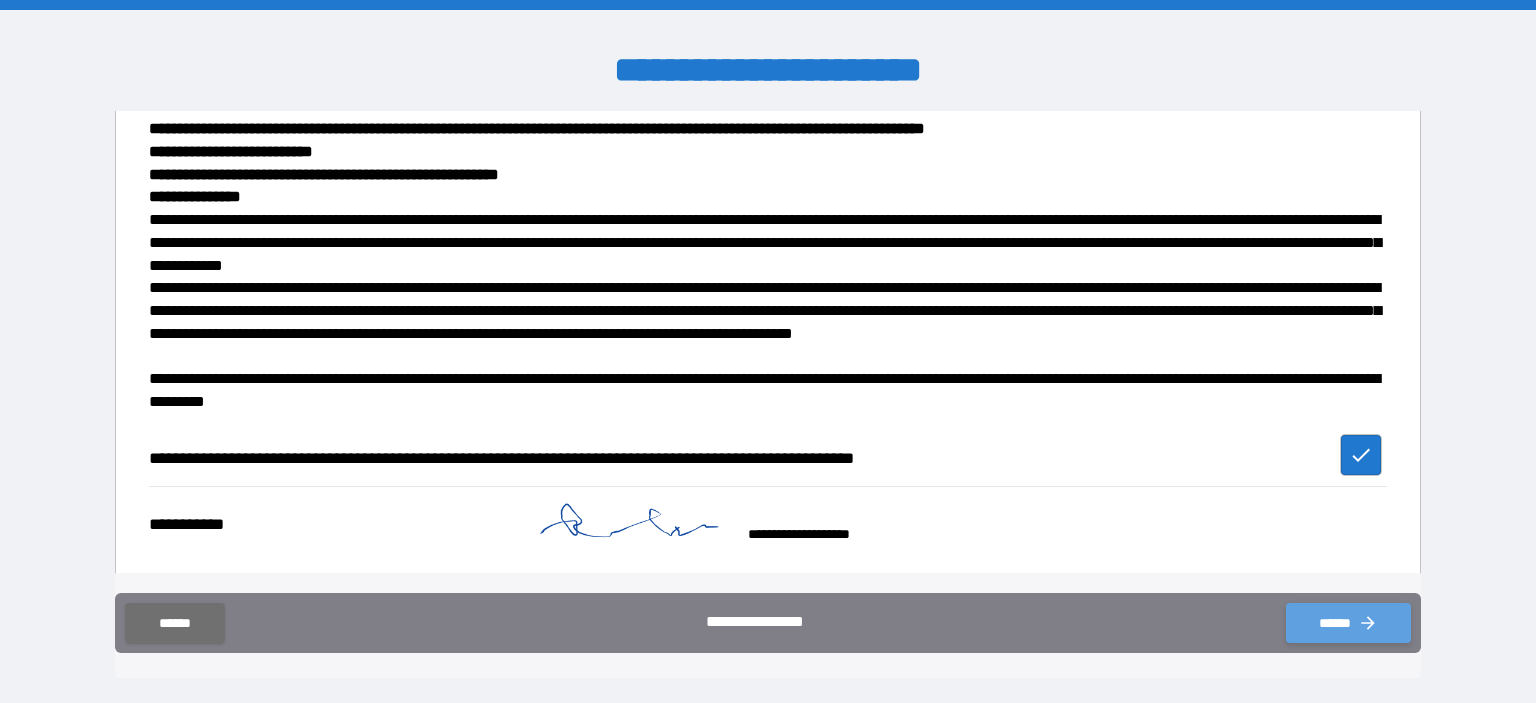 click on "******" at bounding box center [1348, 623] 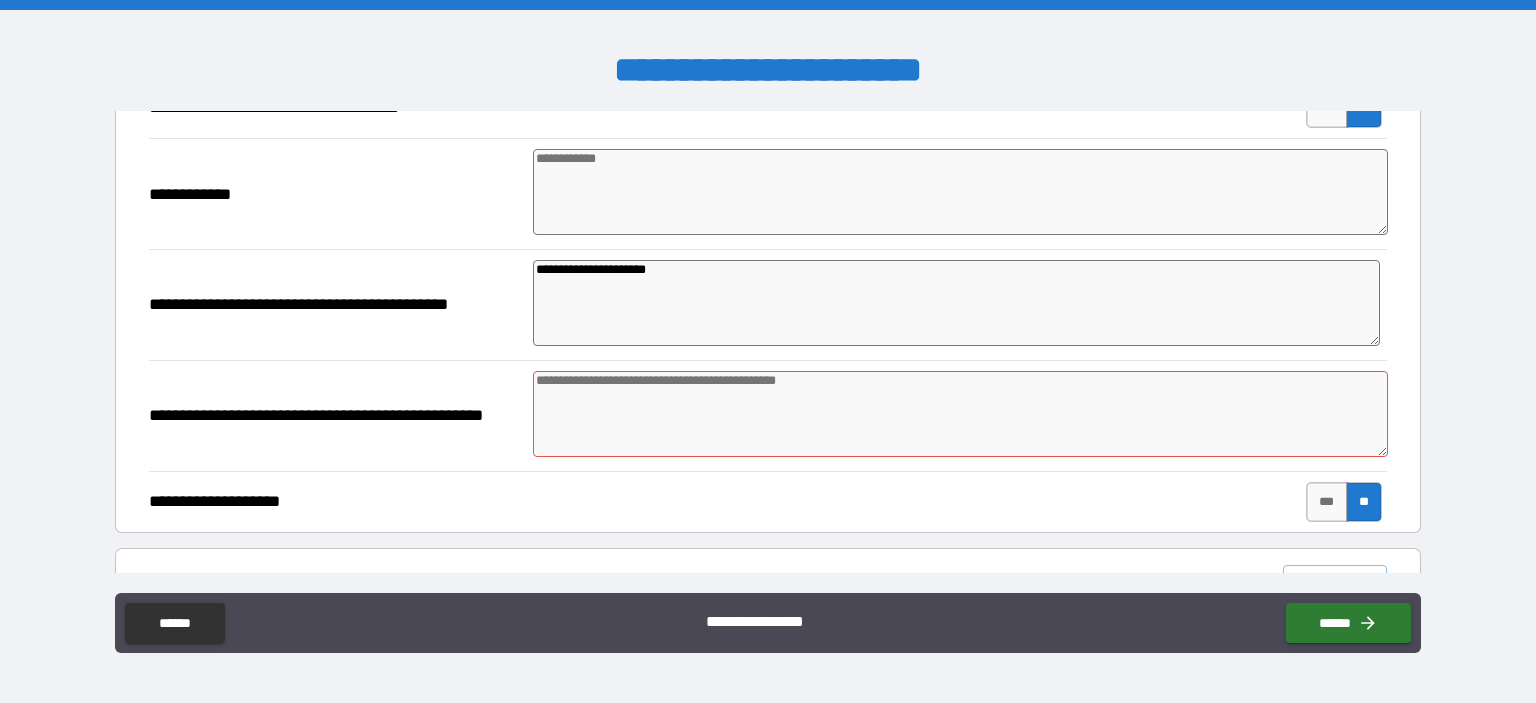 scroll, scrollTop: 798, scrollLeft: 0, axis: vertical 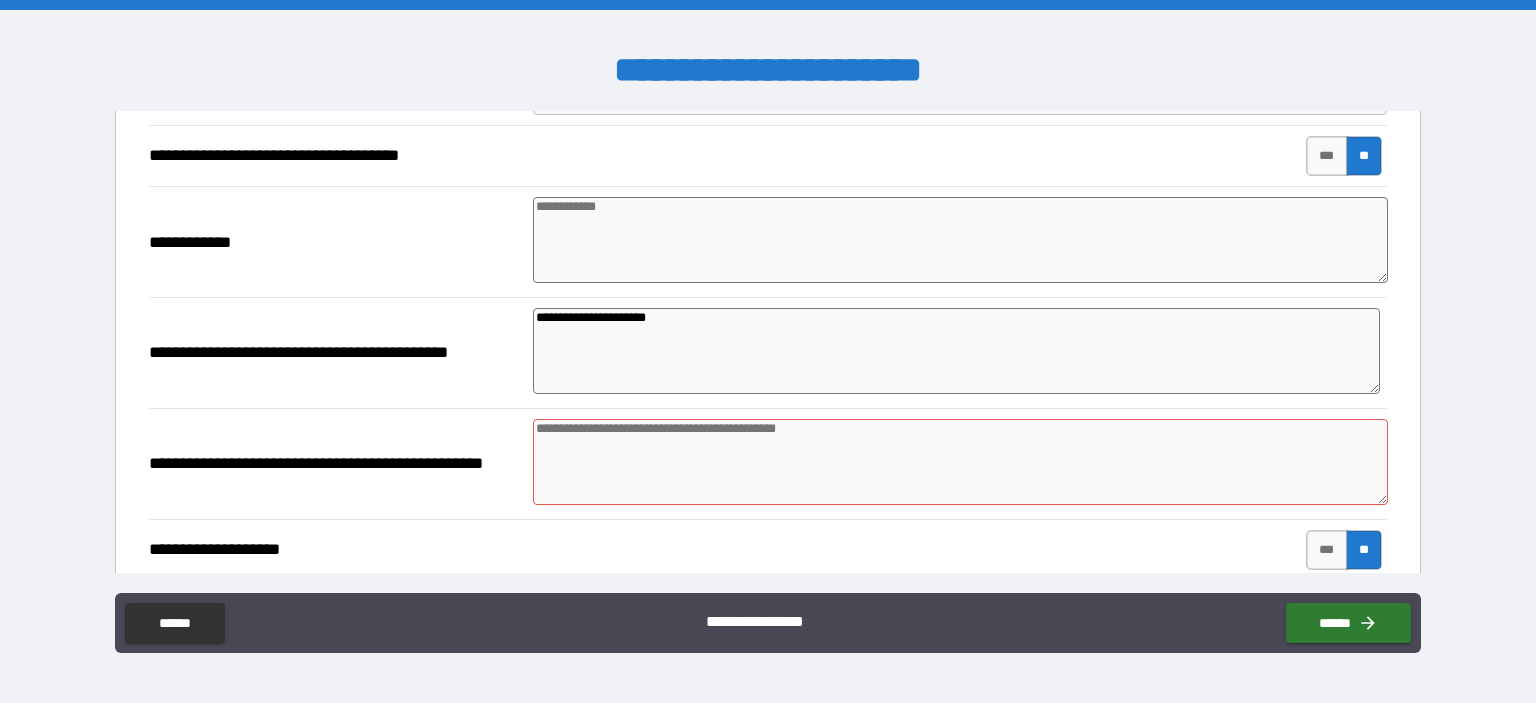 click at bounding box center (961, 462) 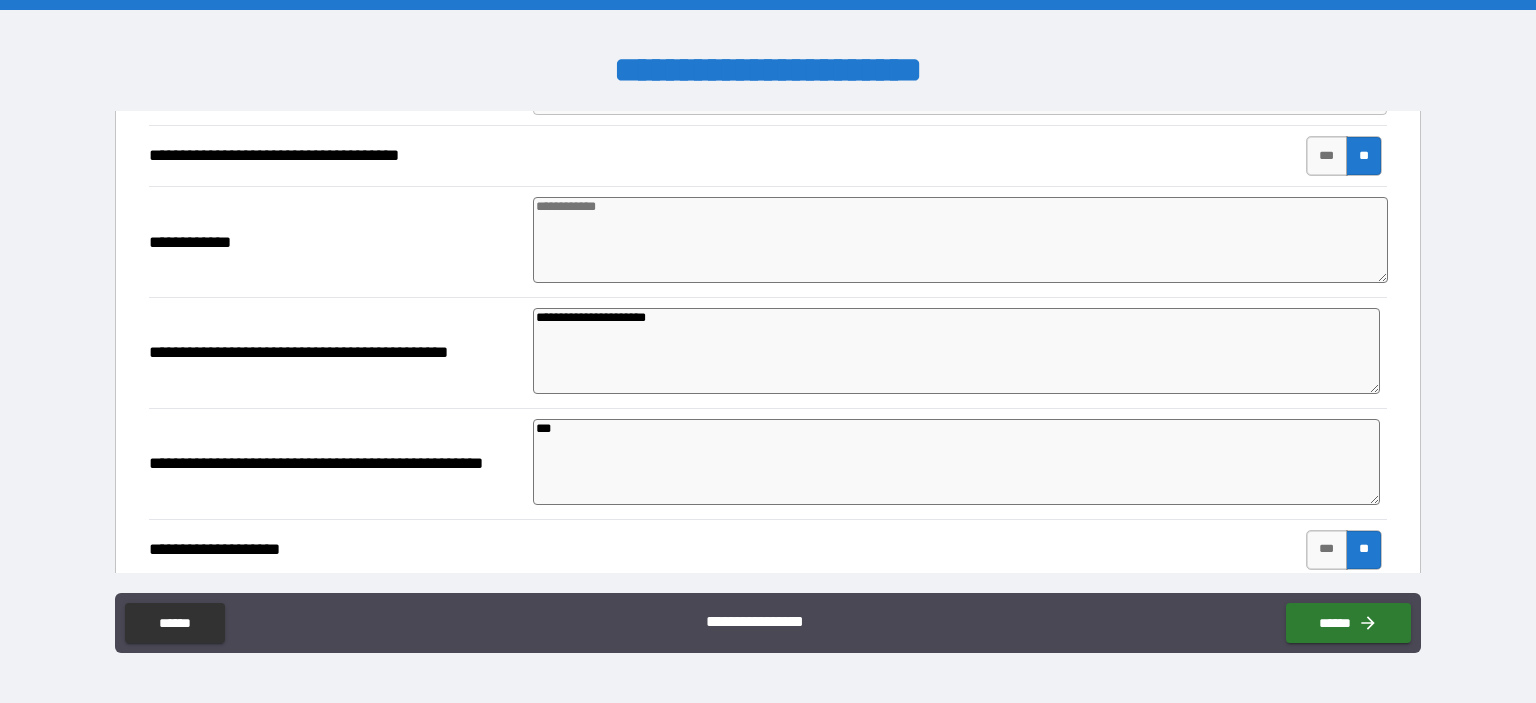 type on "***" 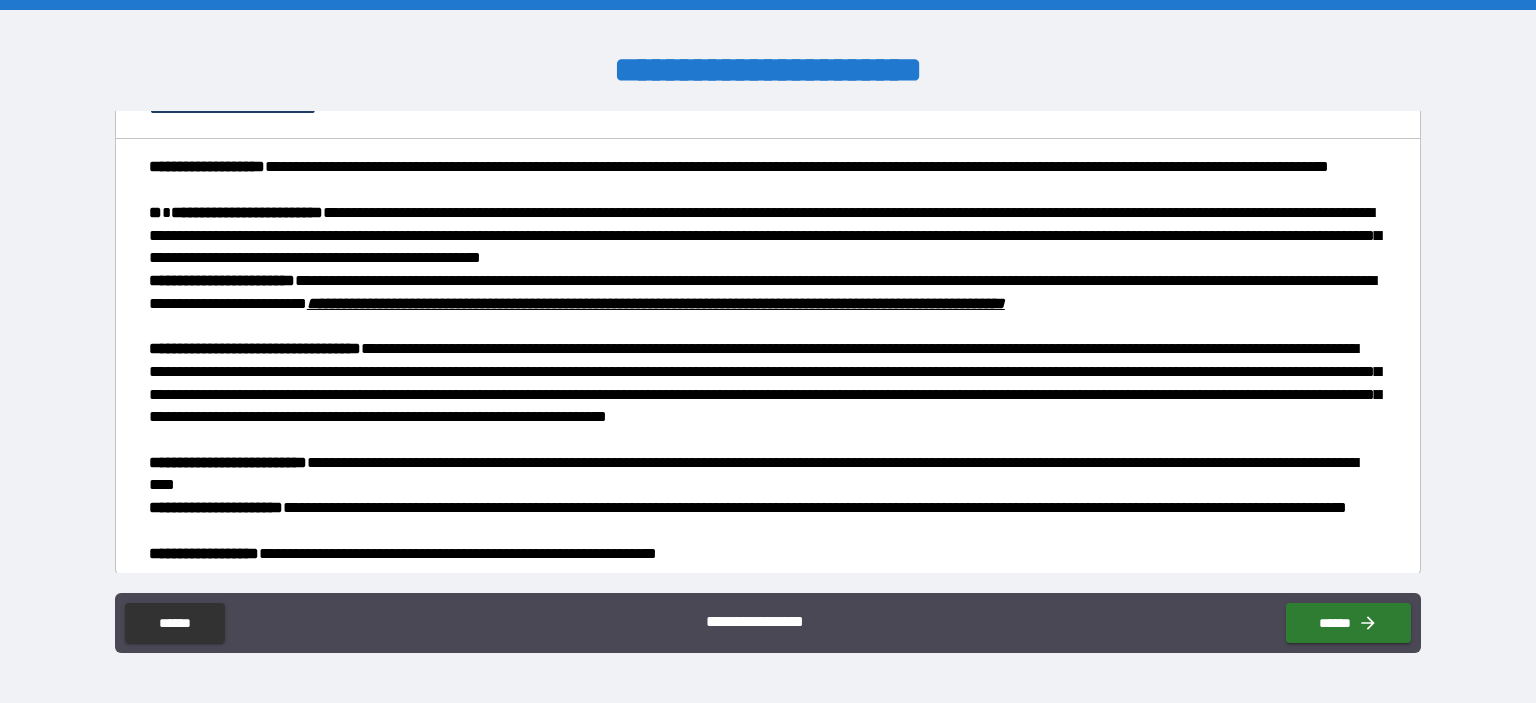 scroll, scrollTop: 3498, scrollLeft: 0, axis: vertical 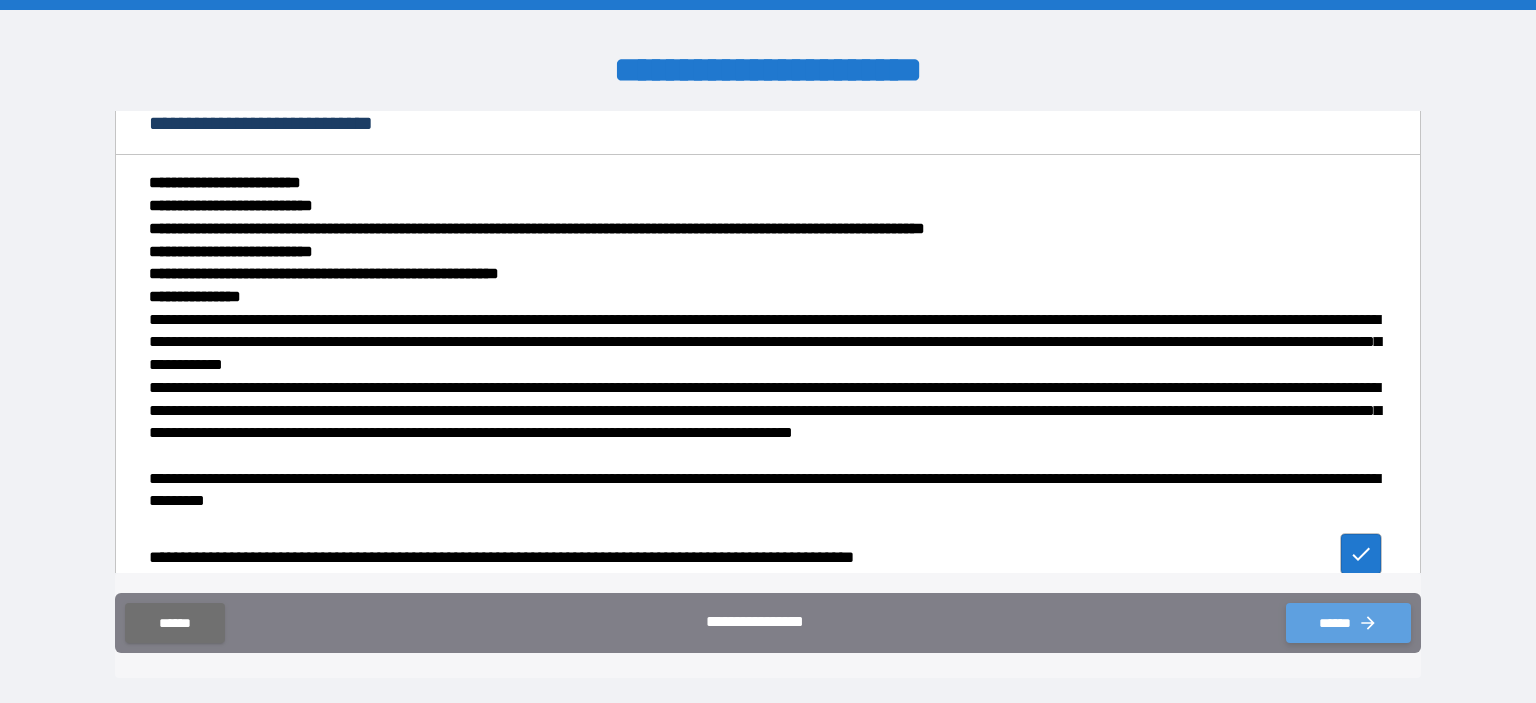 click on "******" at bounding box center (1348, 623) 